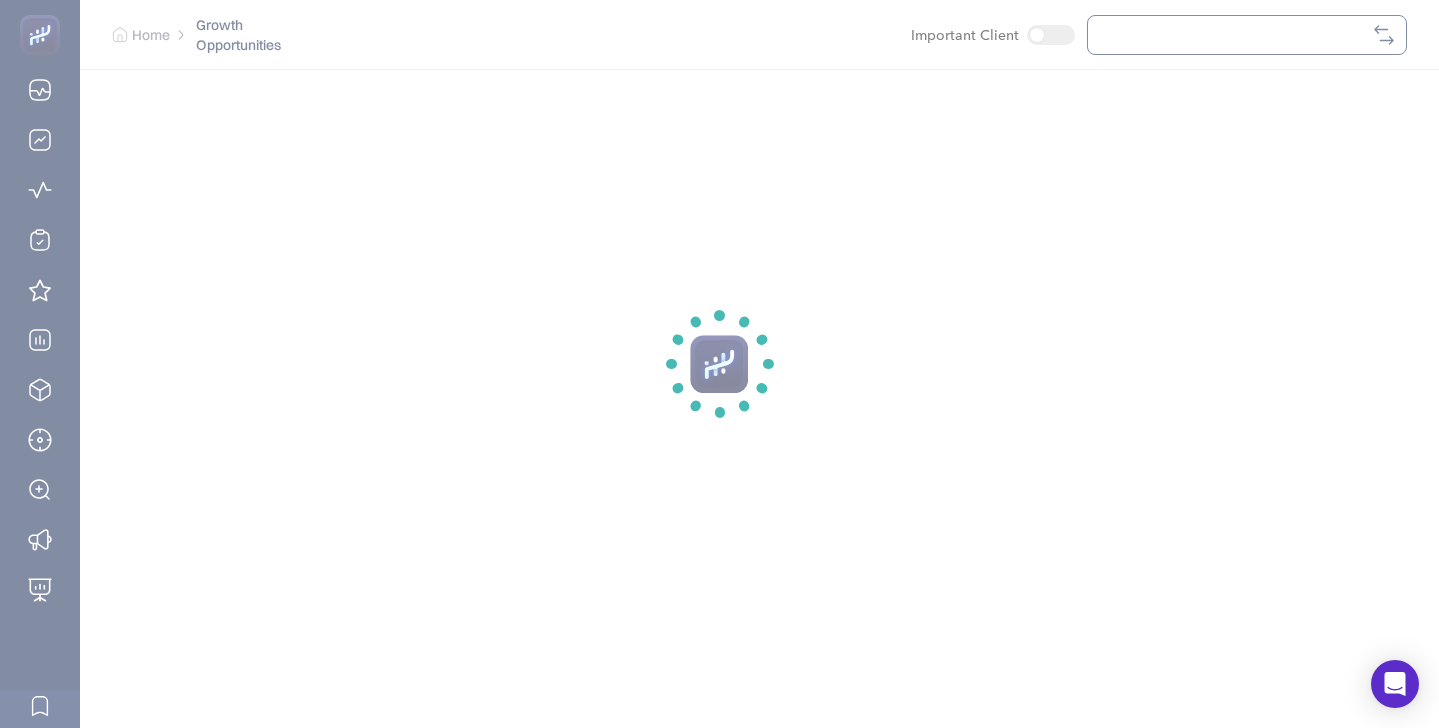 scroll, scrollTop: 0, scrollLeft: 0, axis: both 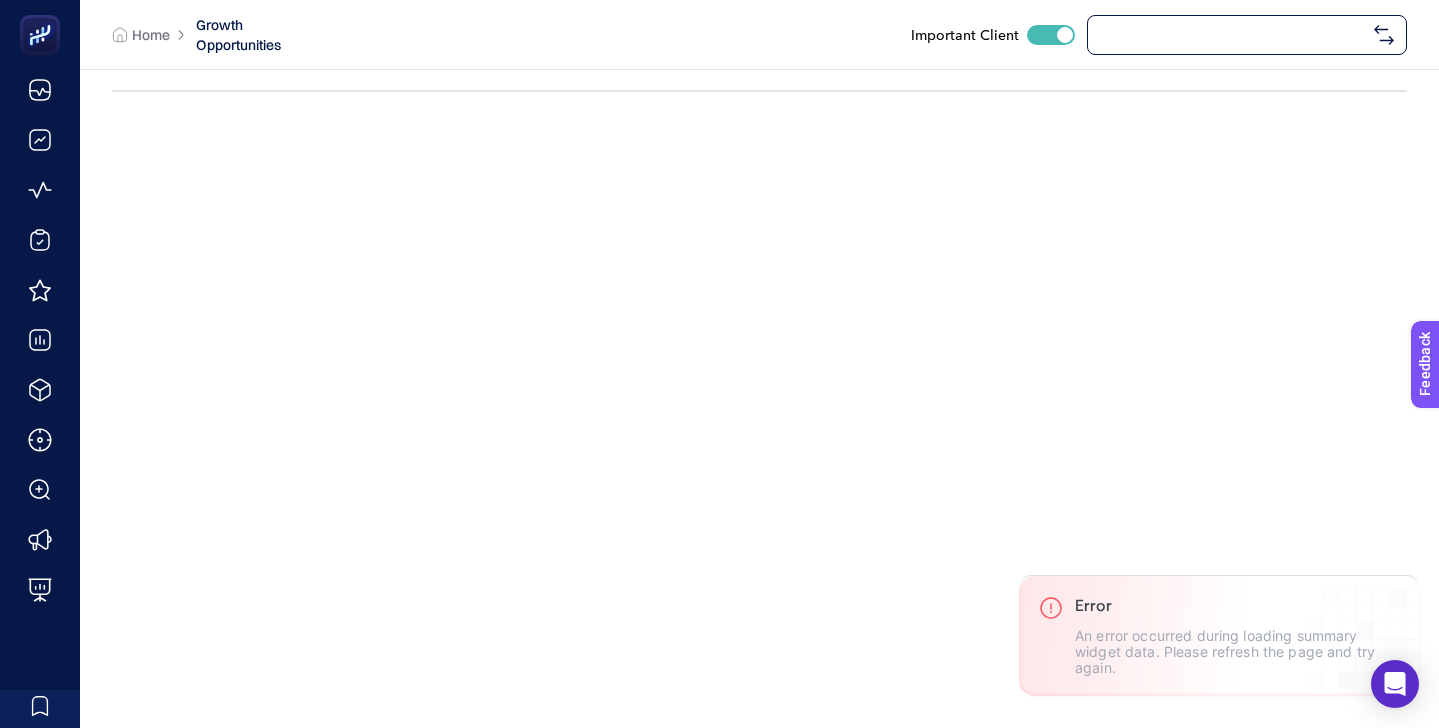 checkbox on "true" 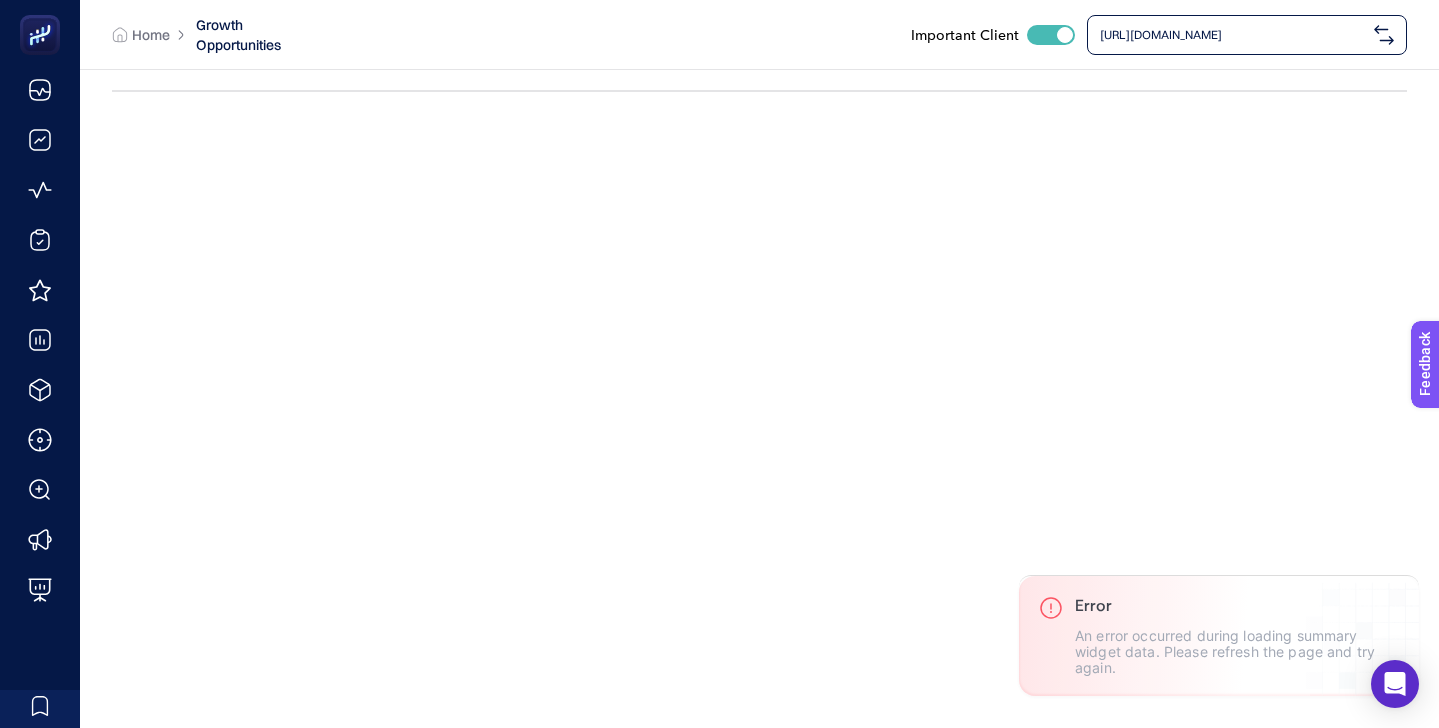 click on "[URL][DOMAIN_NAME]" at bounding box center [1233, 35] 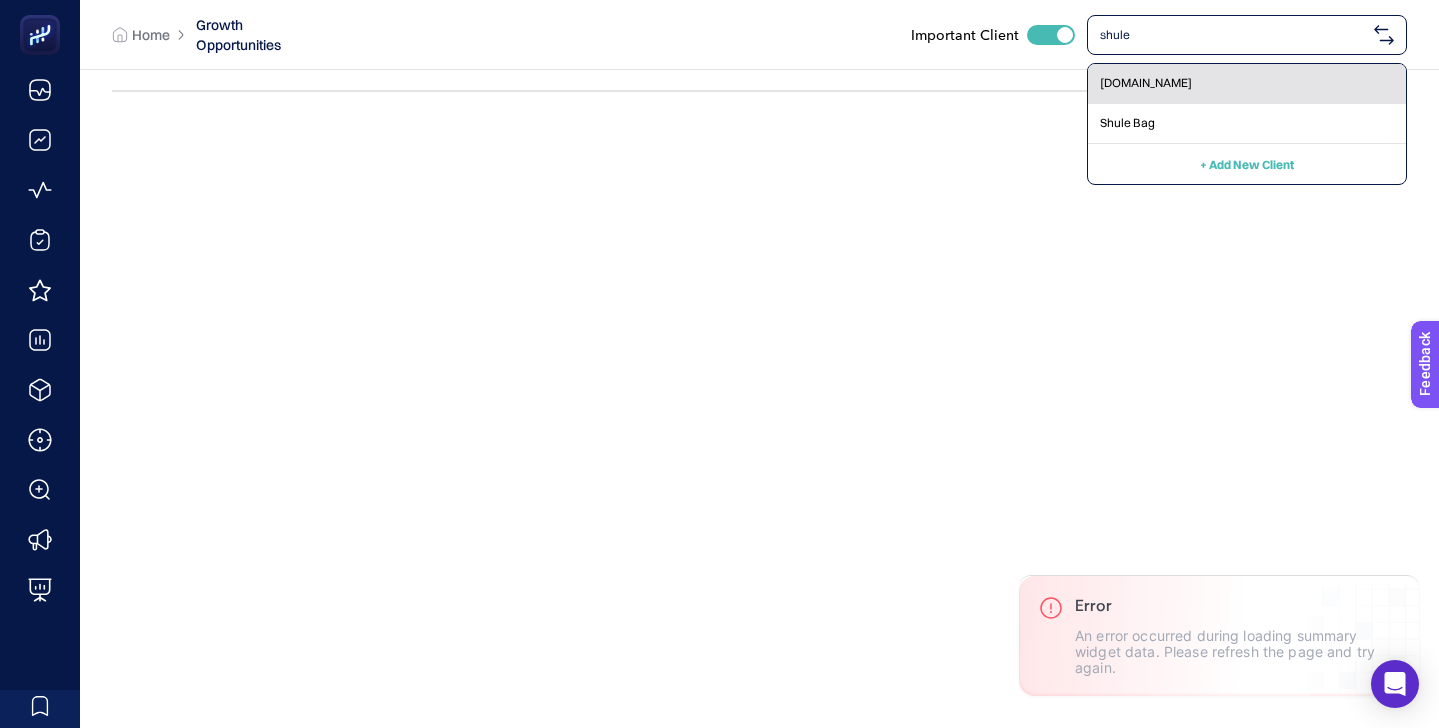 type on "shule" 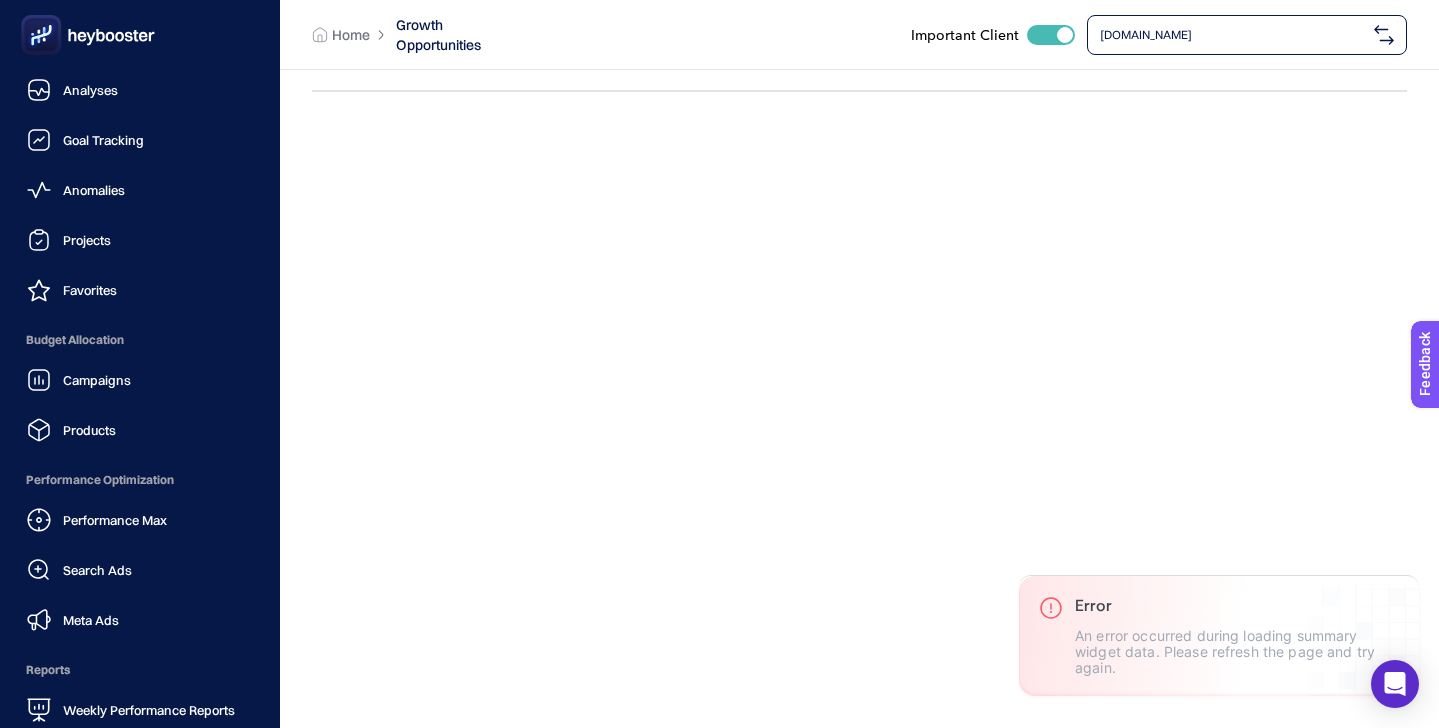 scroll, scrollTop: 194, scrollLeft: 0, axis: vertical 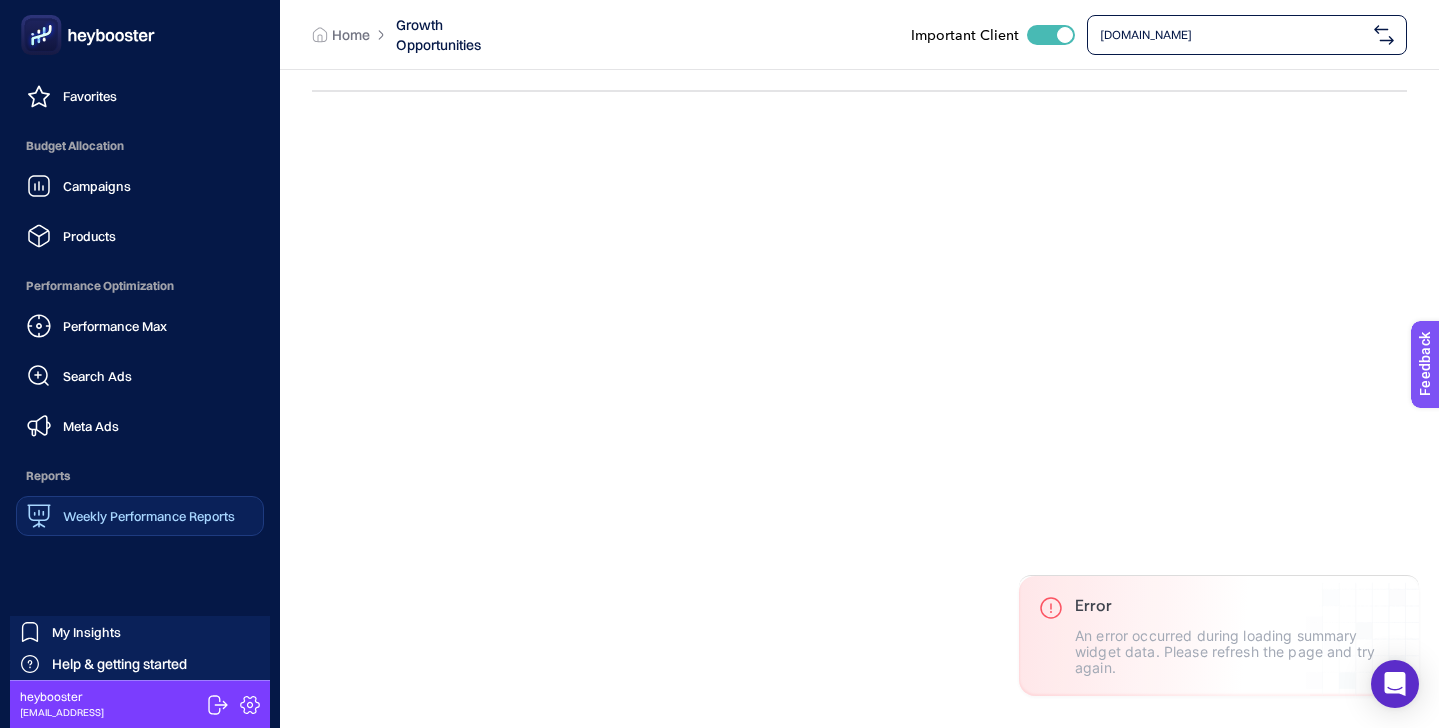 click on "Weekly Performance Reports" at bounding box center (149, 516) 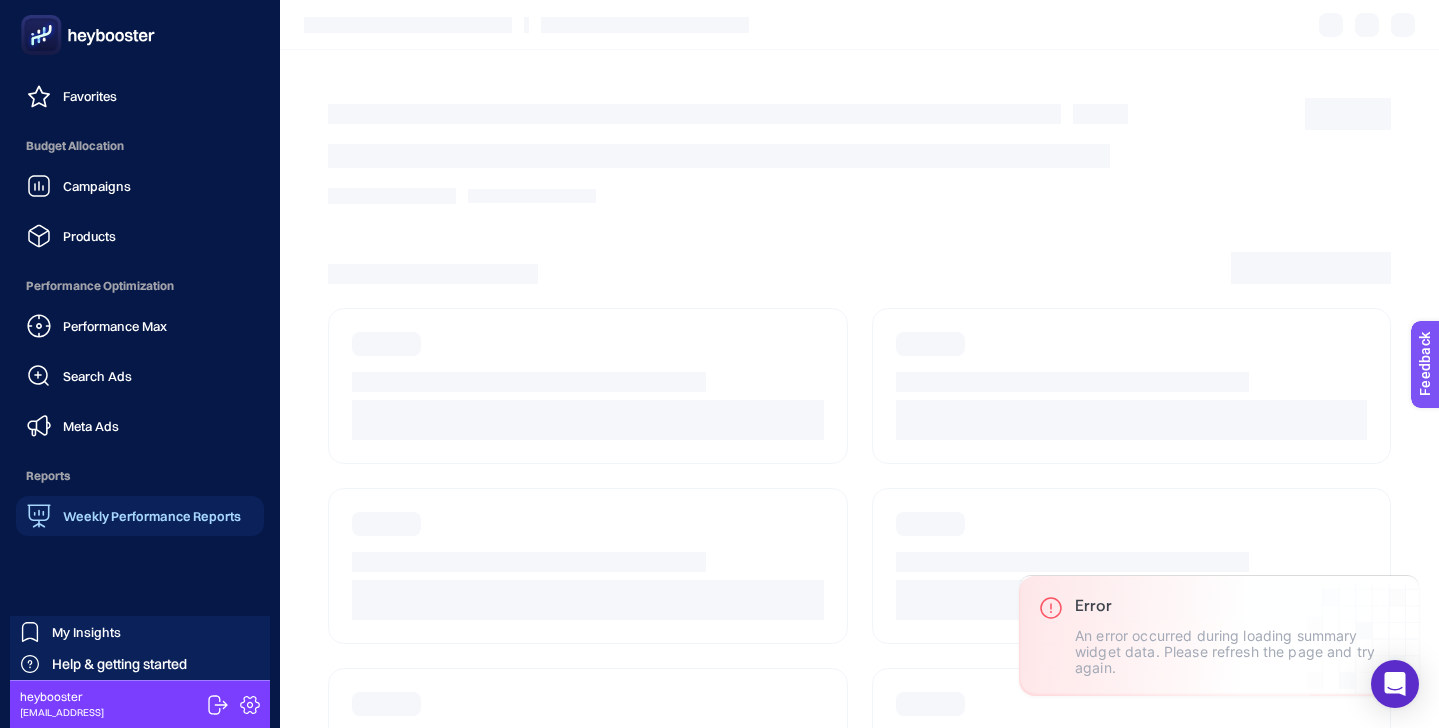 scroll, scrollTop: 74, scrollLeft: 0, axis: vertical 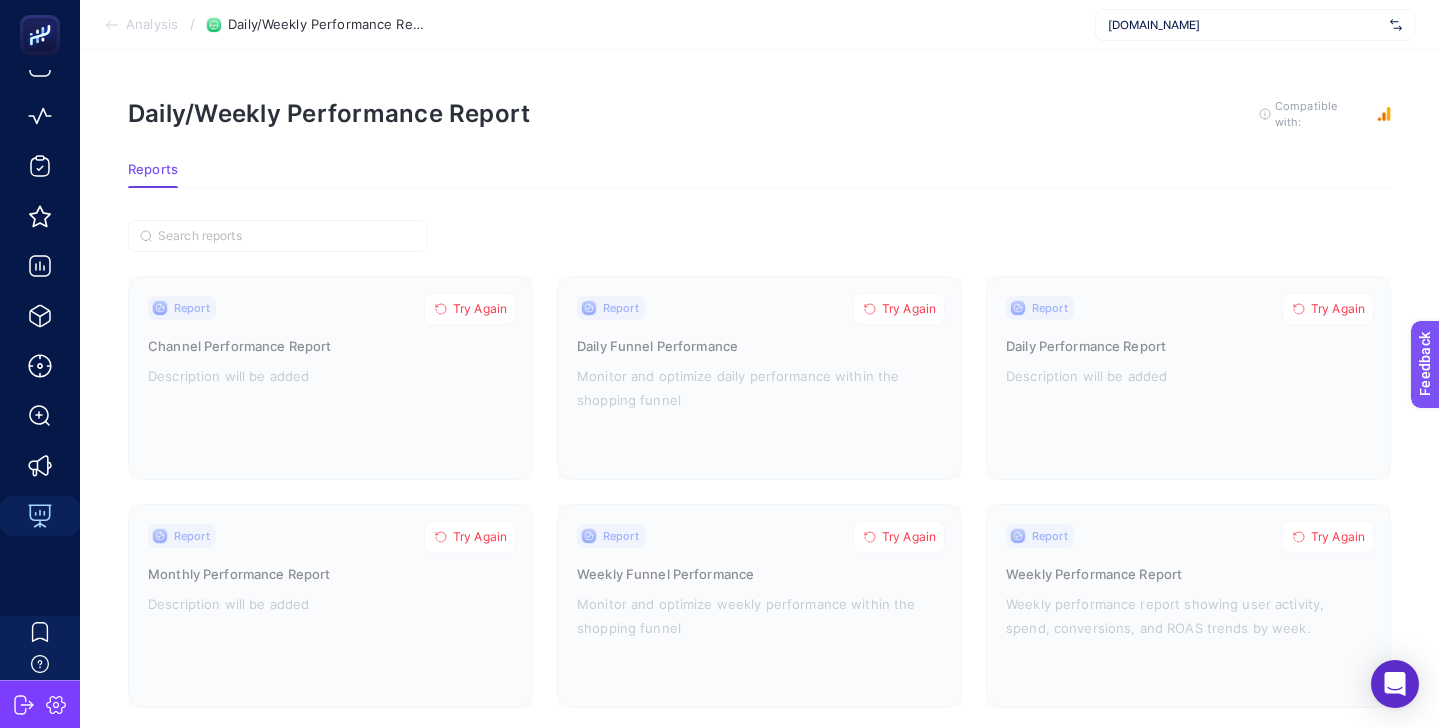 click on "[DOMAIN_NAME]" at bounding box center [1245, 25] 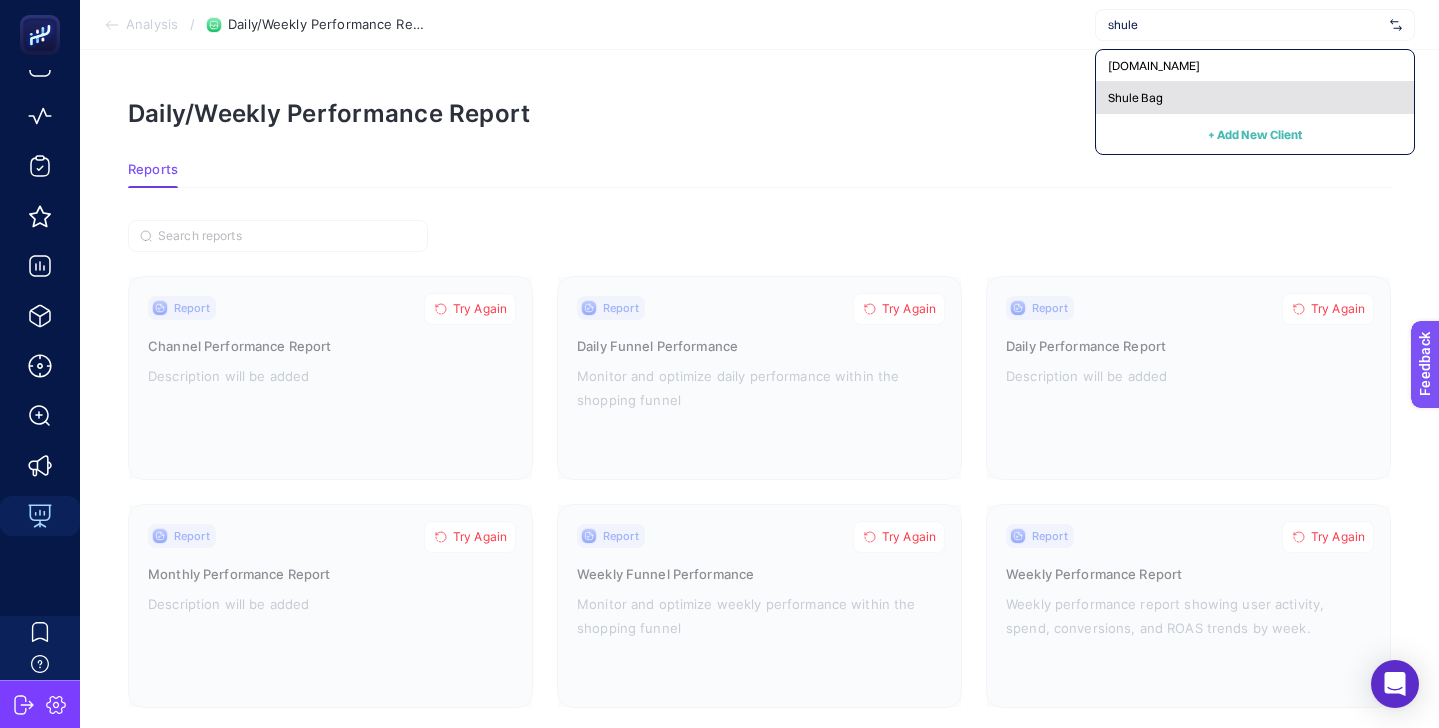 type on "shule" 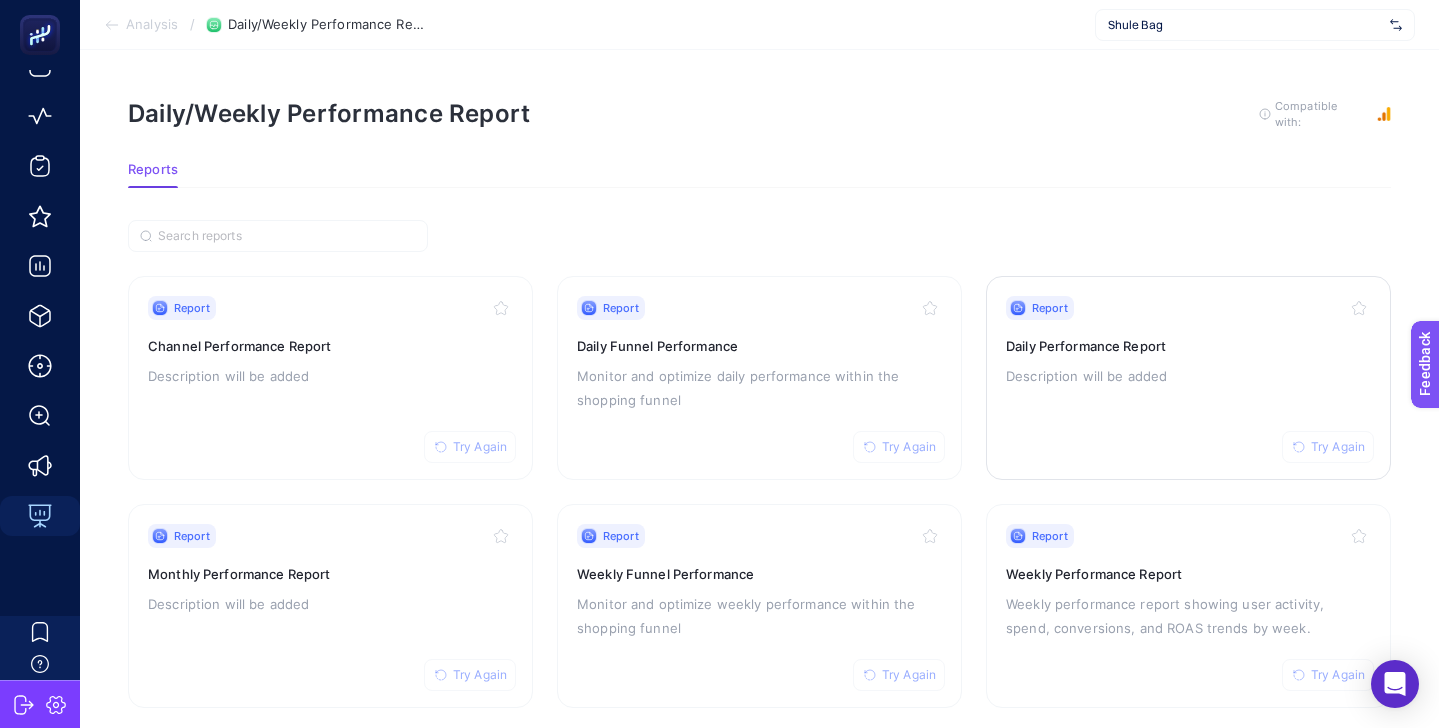 click on "Report Try Again" at bounding box center [1188, 308] 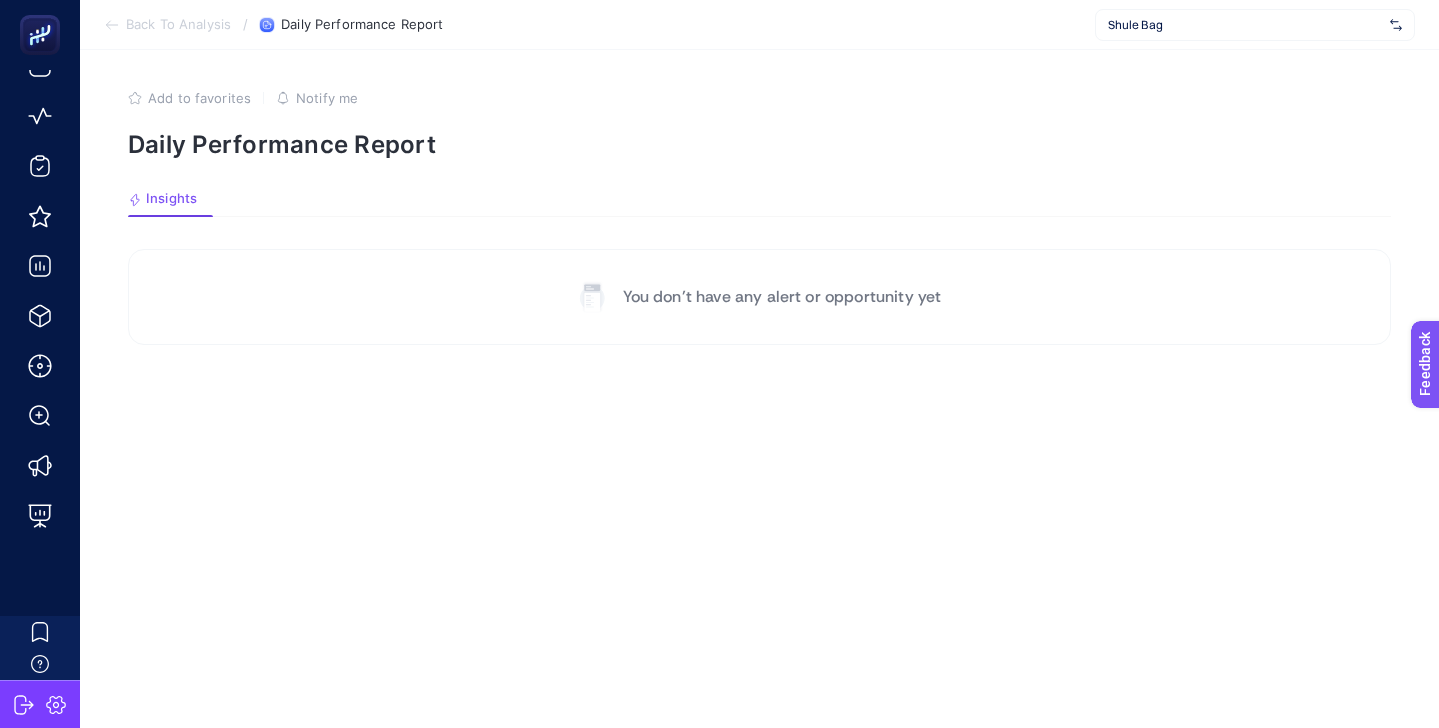click on "You don’t have any alert or opportunity yet" at bounding box center (782, 297) 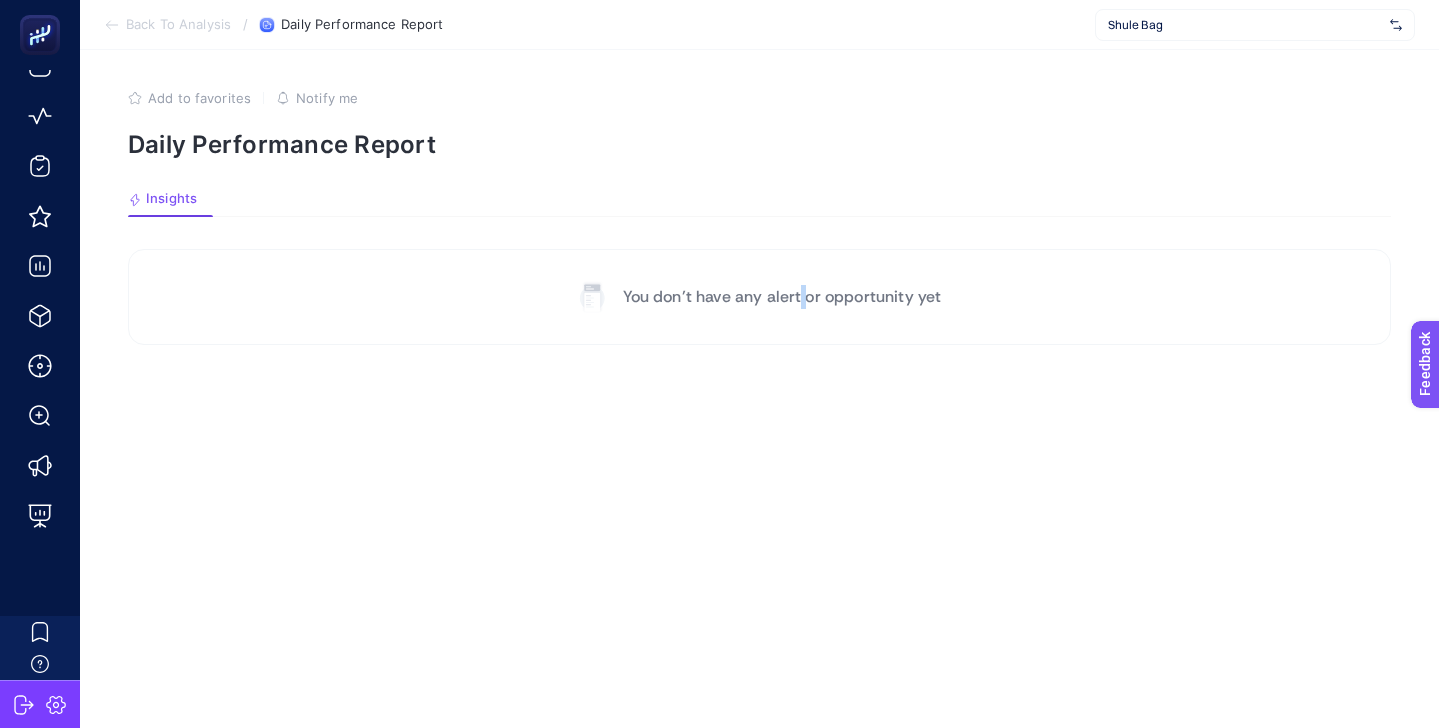 click on "You don’t have any alert or opportunity yet" at bounding box center (782, 297) 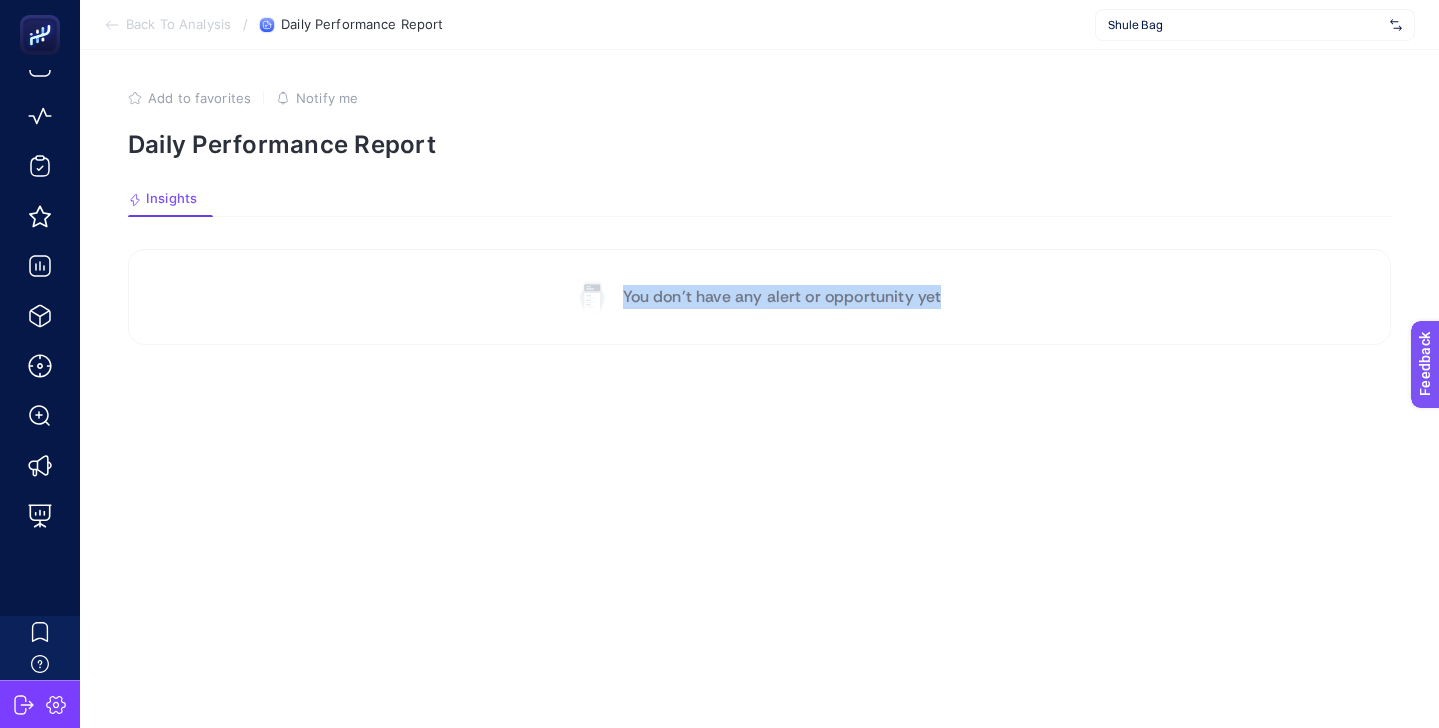 click on "You don’t have any alert or opportunity yet" at bounding box center [782, 297] 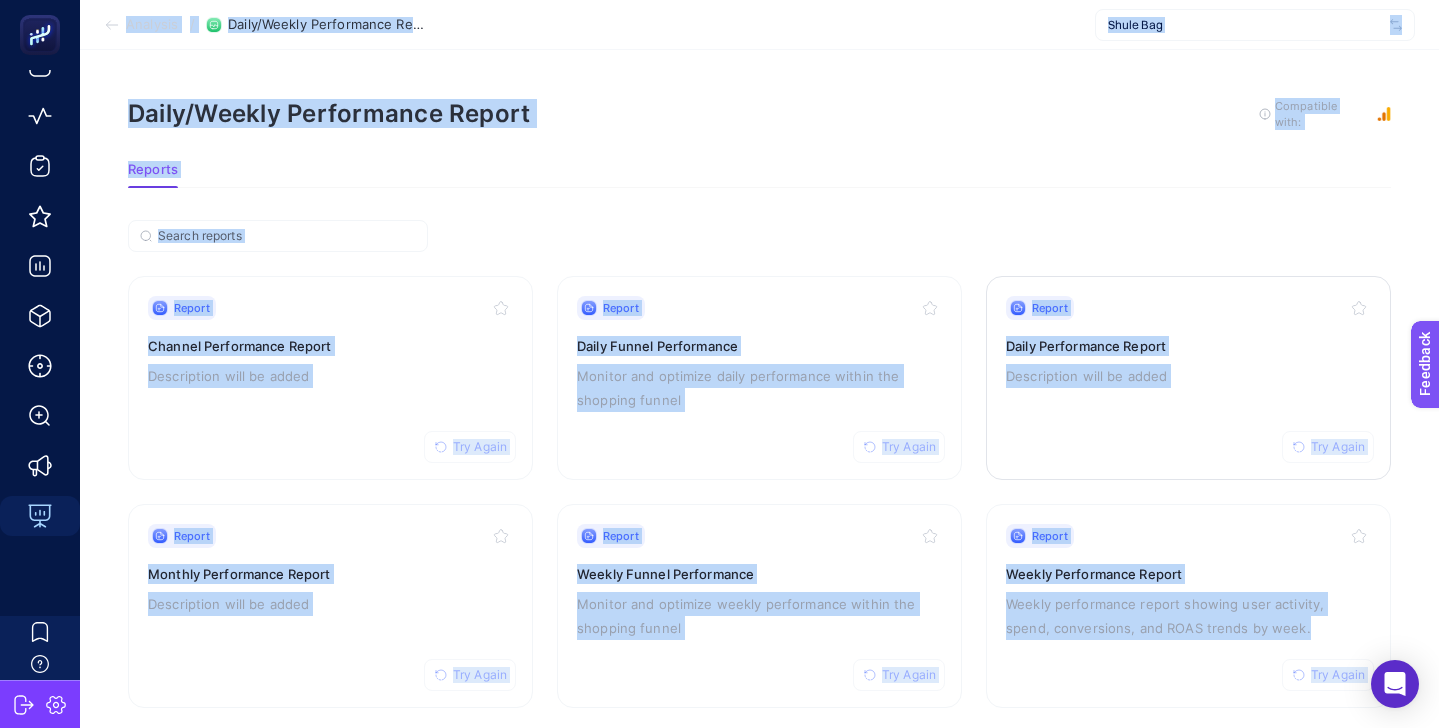 click on "Report Try Again Daily Performance Report Description will be added" 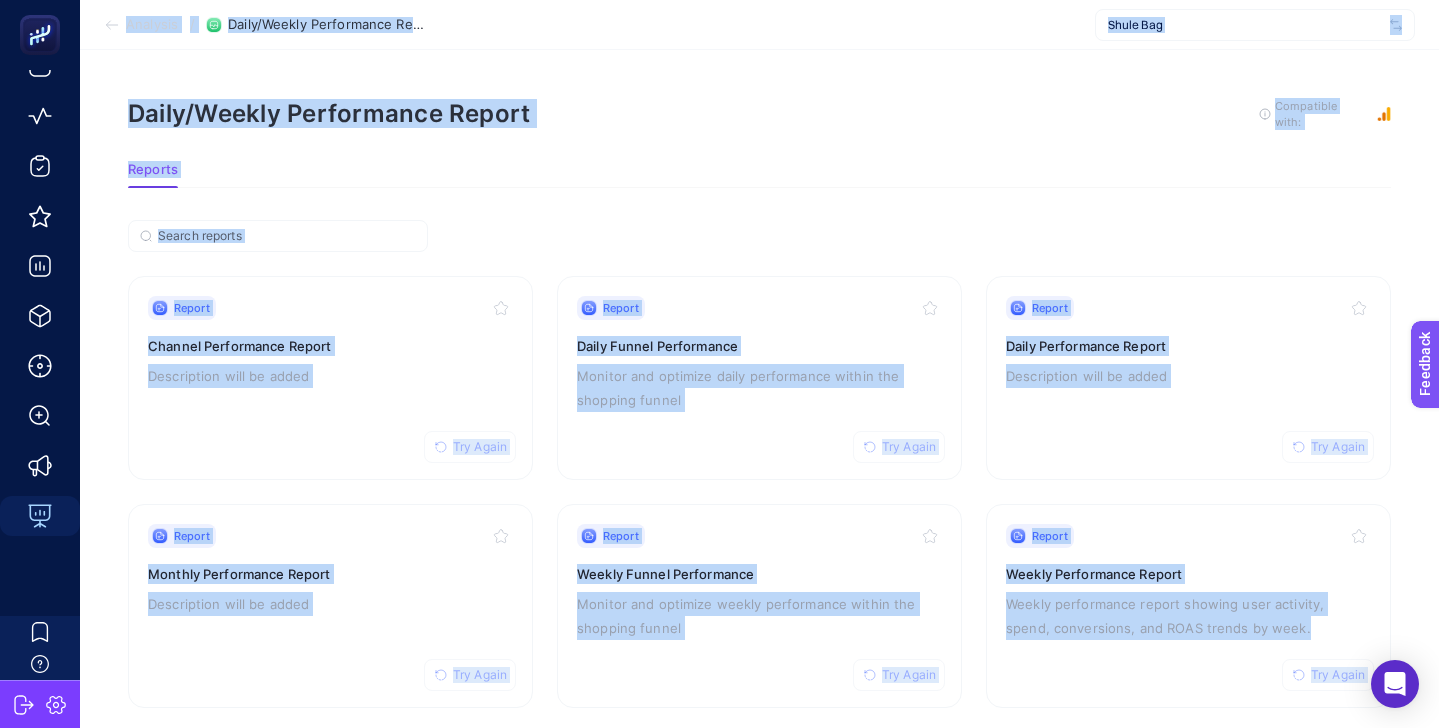 click on "Shule Bag" at bounding box center [1245, 25] 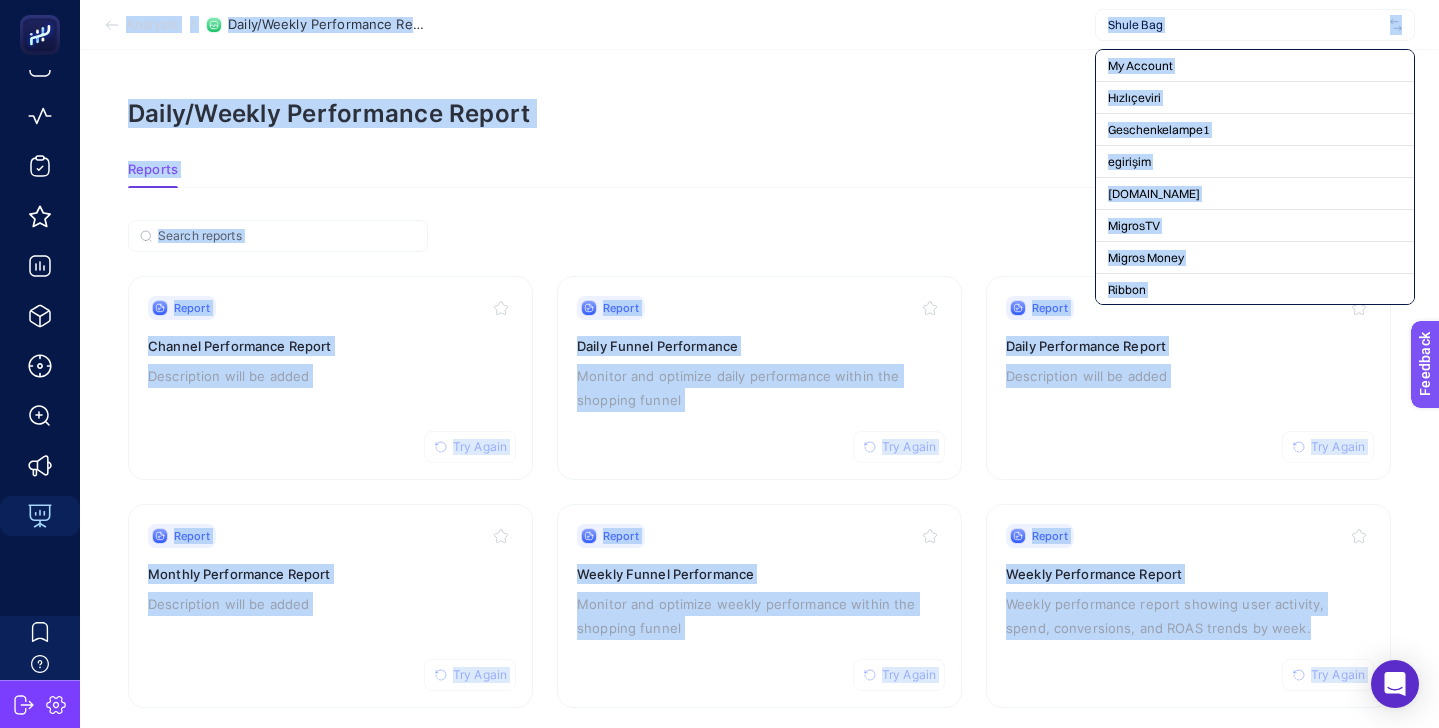 click at bounding box center (1245, 25) 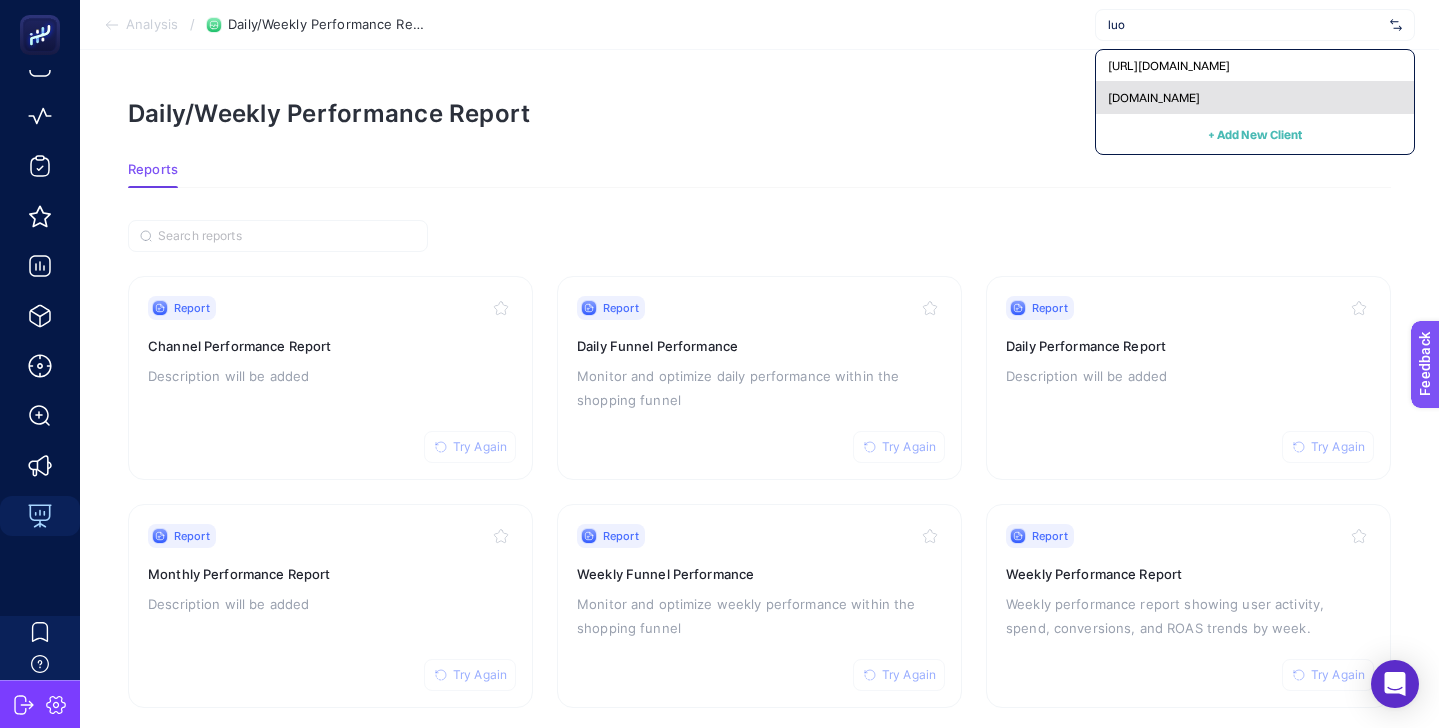 type on "luo" 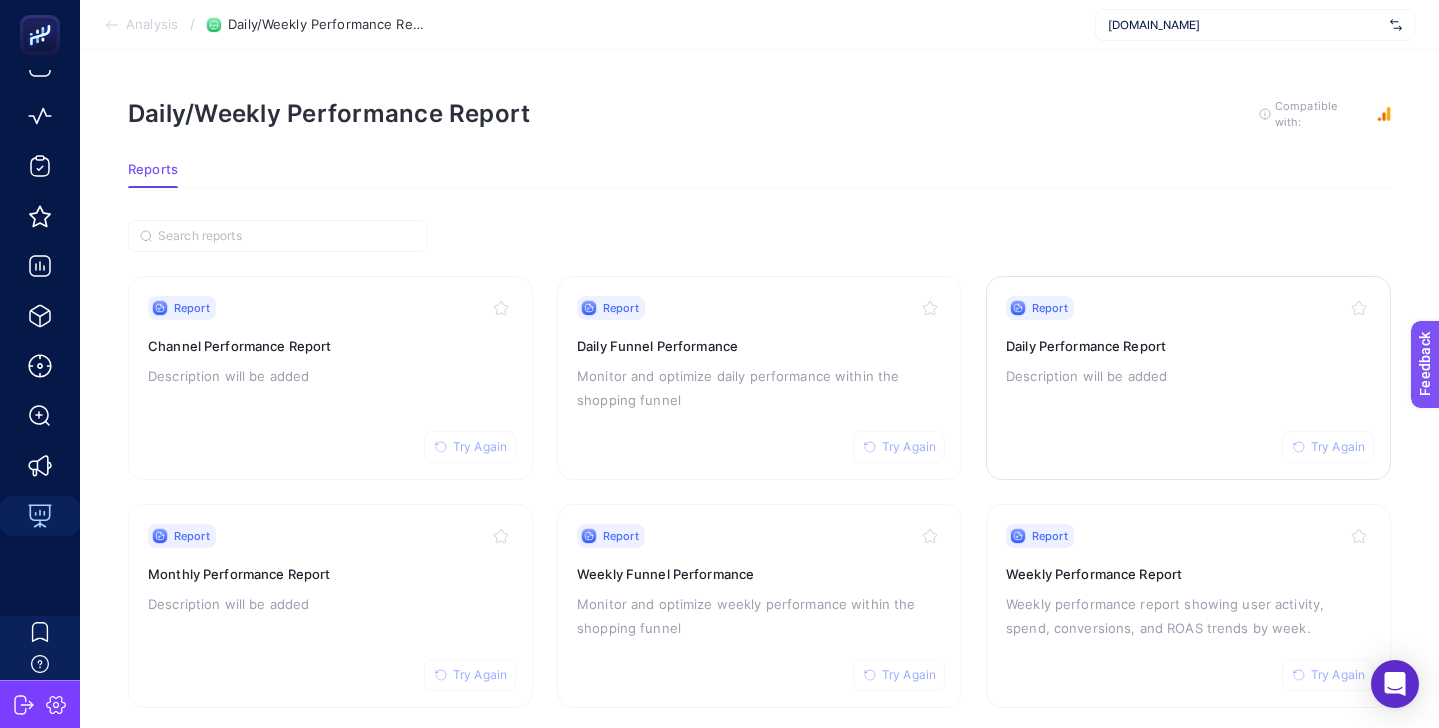 click on "Report Try Again Daily Performance Report Description will be added" at bounding box center (1188, 378) 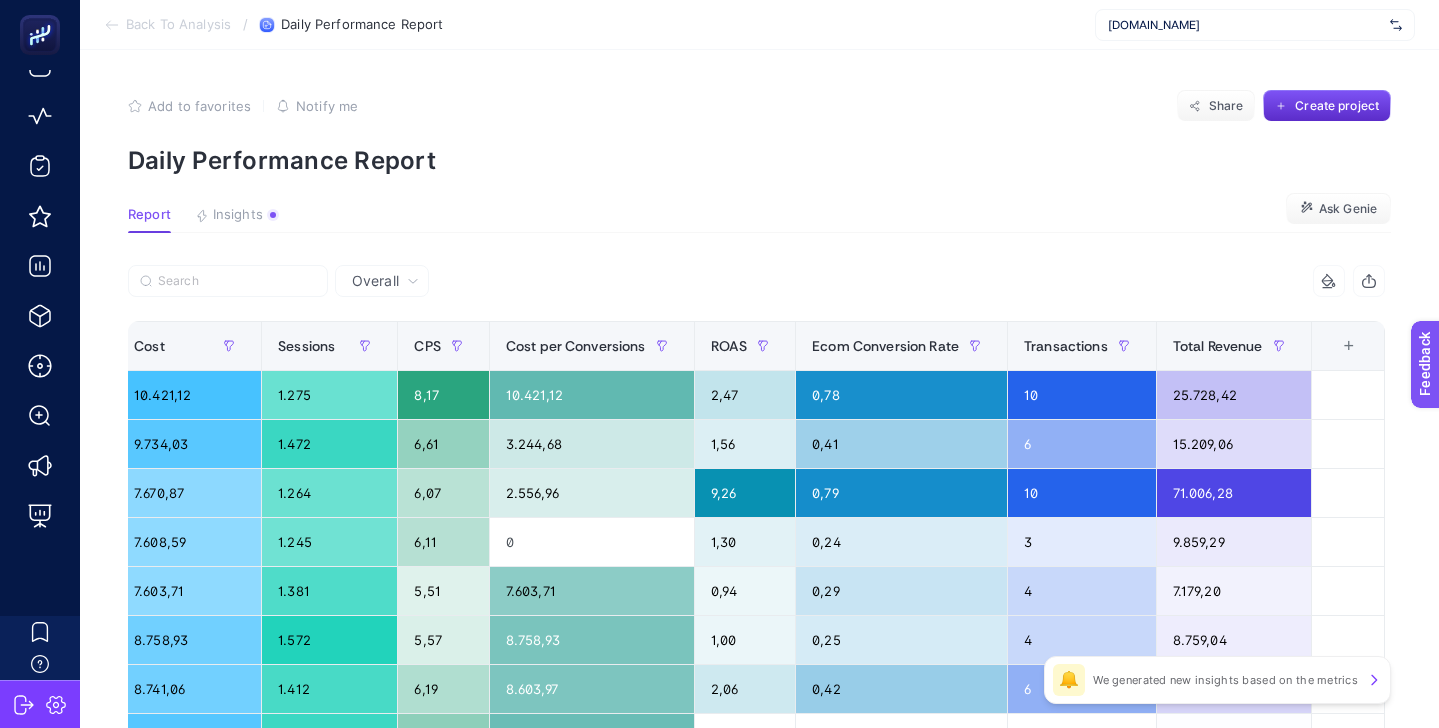 scroll, scrollTop: 0, scrollLeft: 0, axis: both 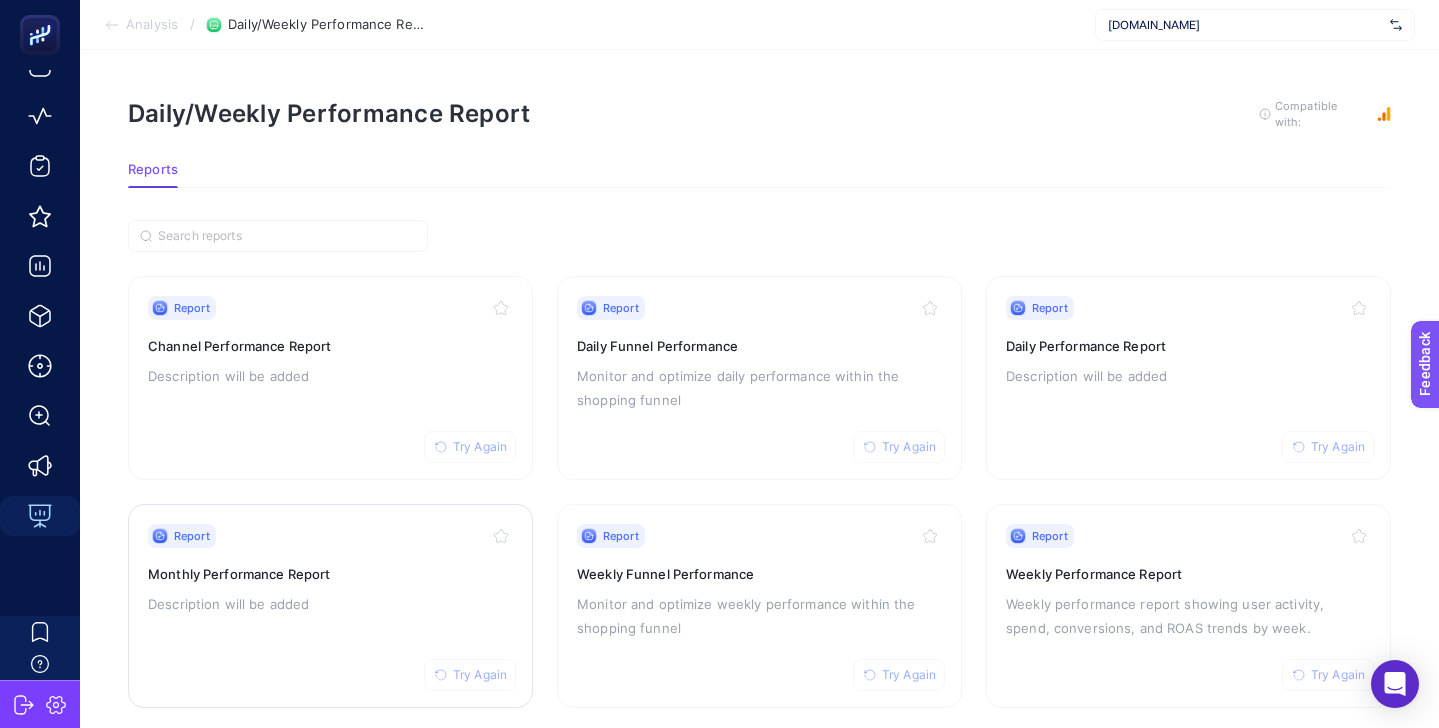 click on "Report Try Again" at bounding box center (330, 536) 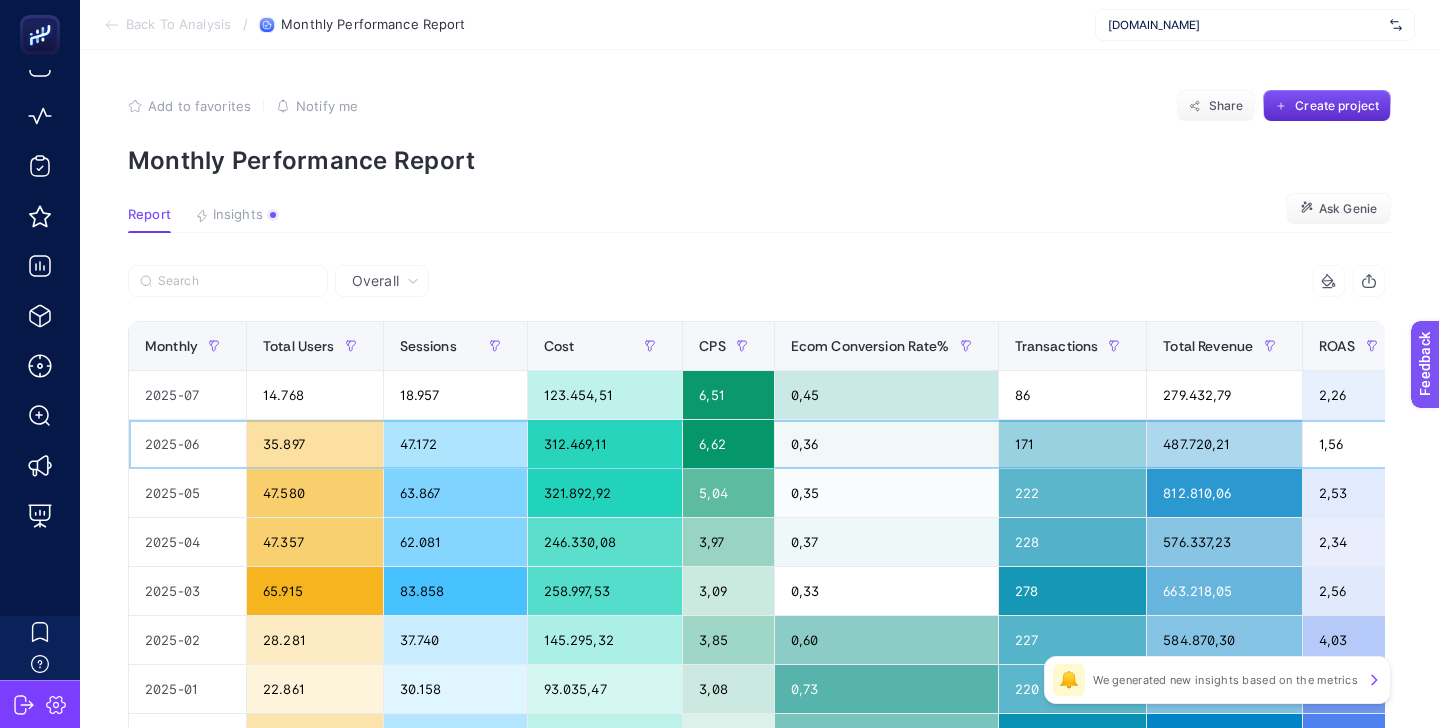 click on "312.469,11" 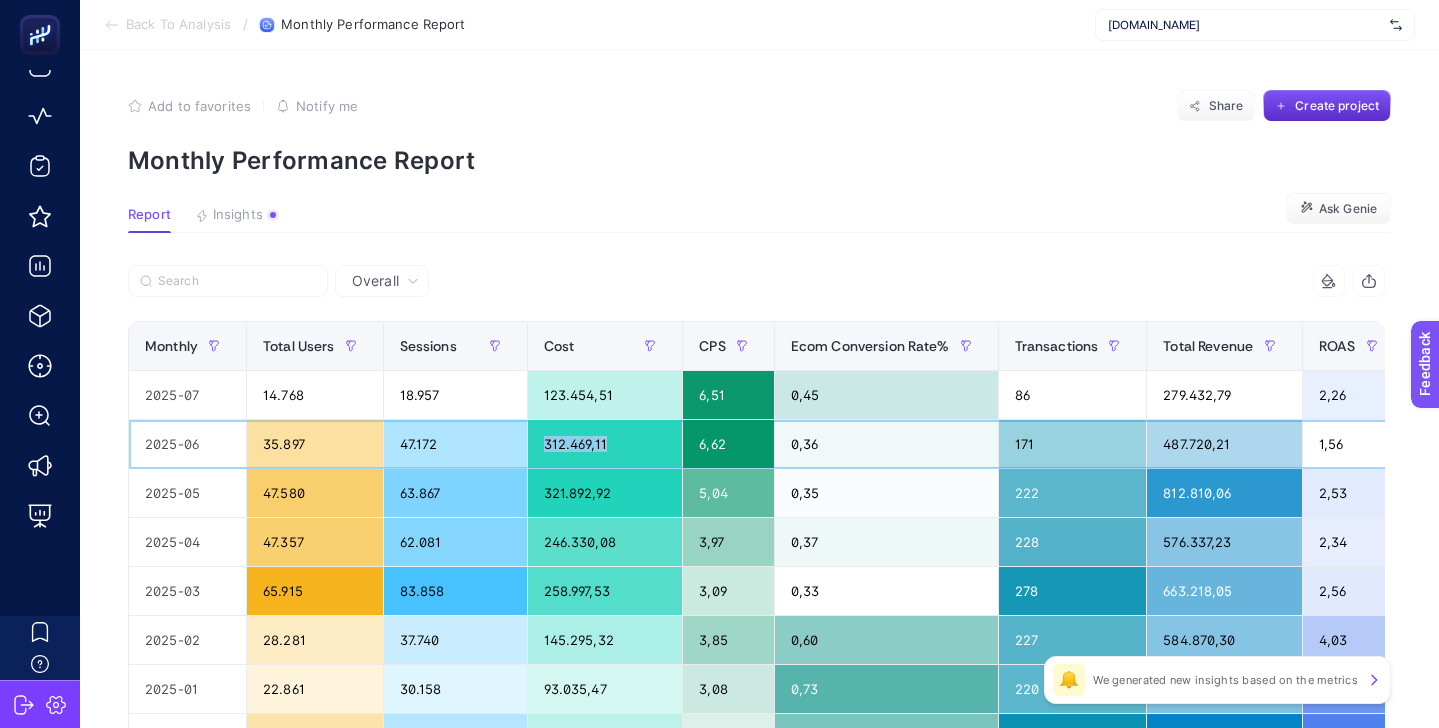 click on "312.469,11" 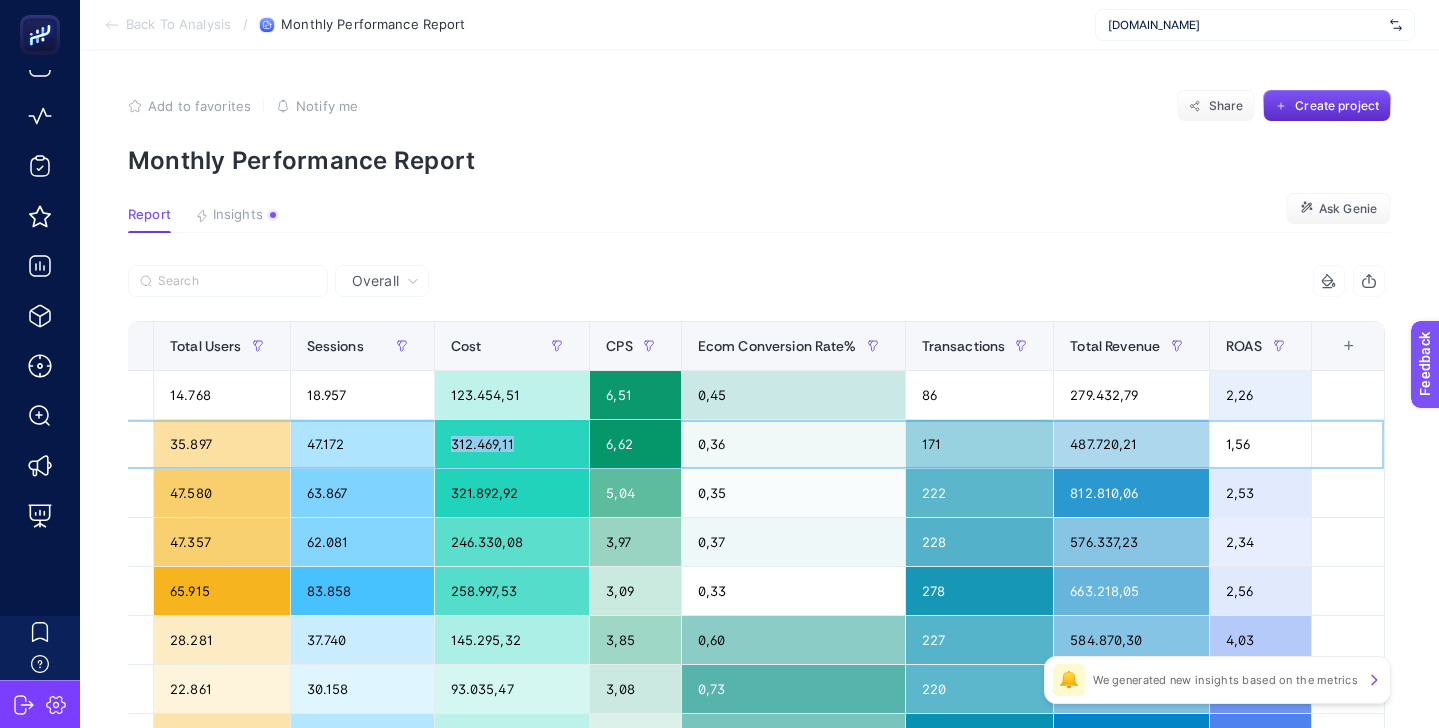 scroll, scrollTop: 0, scrollLeft: 118, axis: horizontal 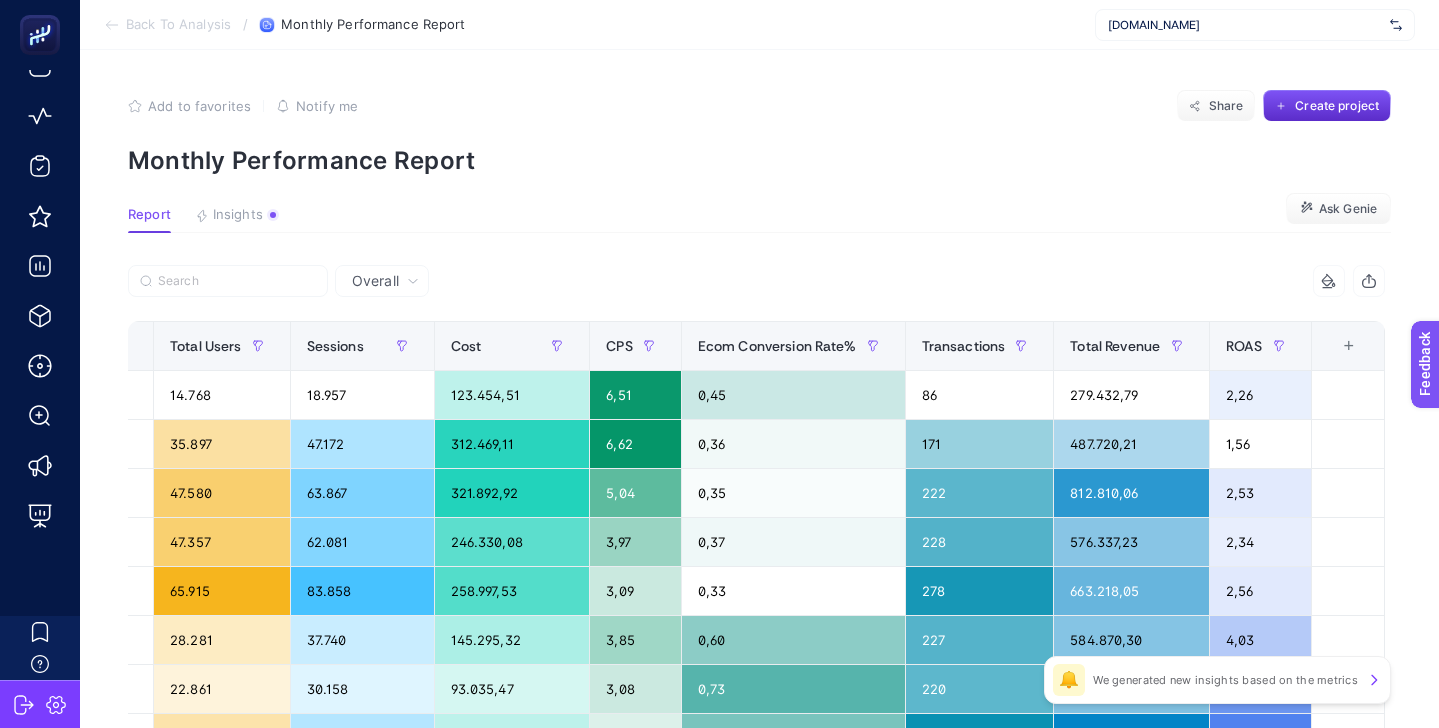 click on "[DOMAIN_NAME]" at bounding box center [1245, 25] 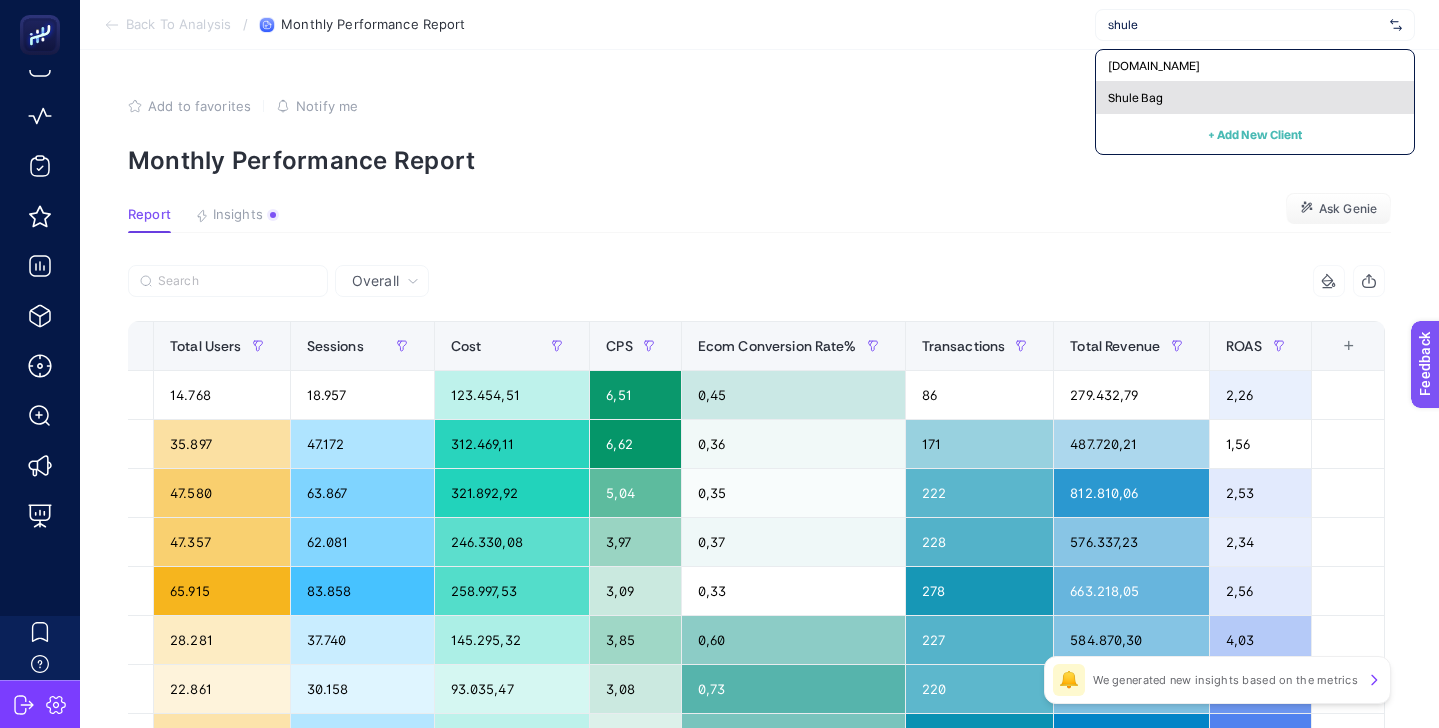 type on "shule" 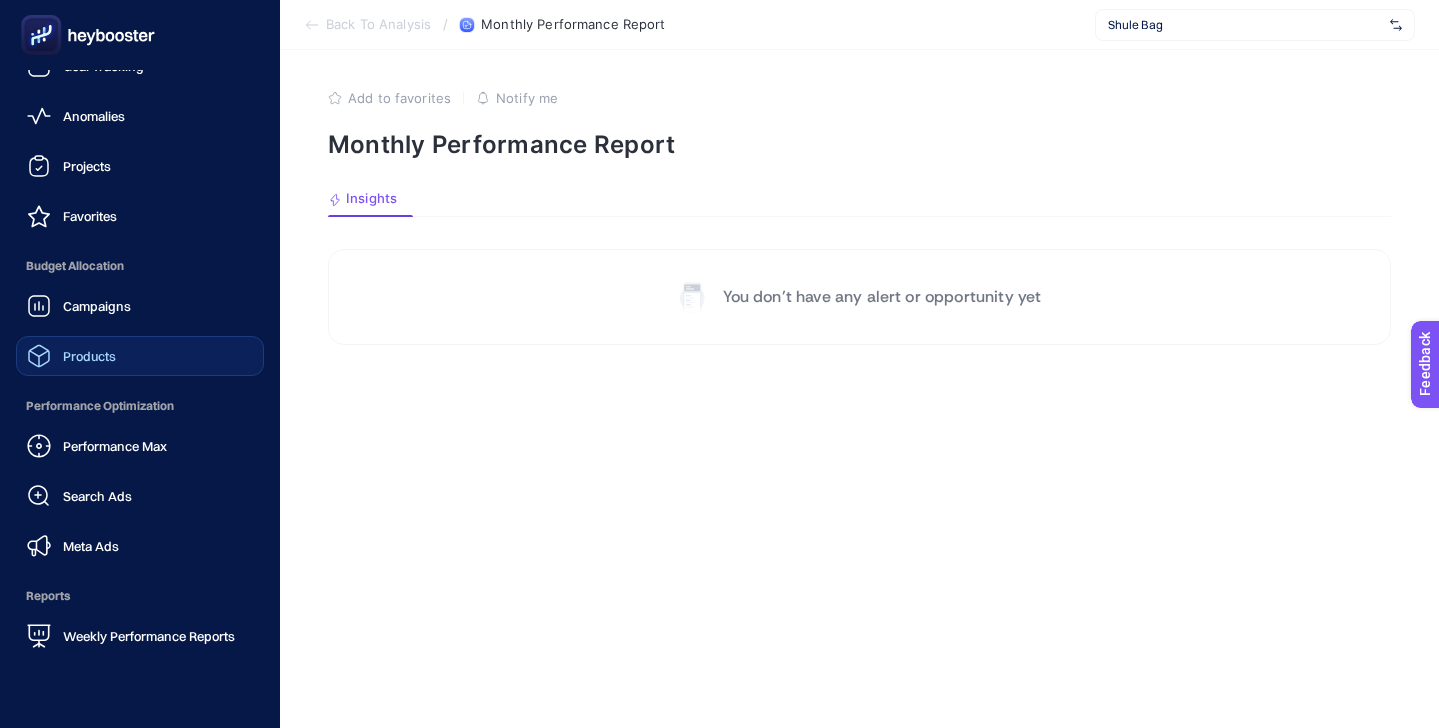 scroll, scrollTop: 194, scrollLeft: 0, axis: vertical 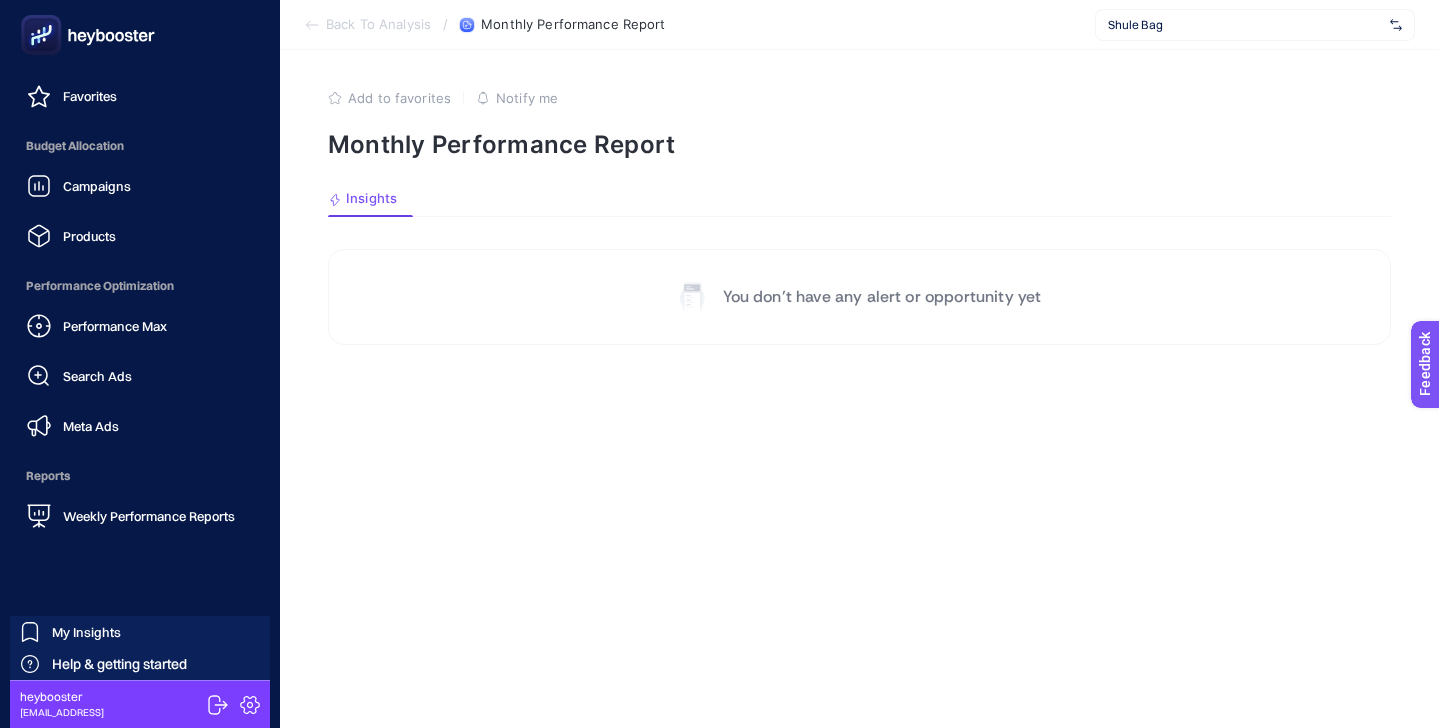 click 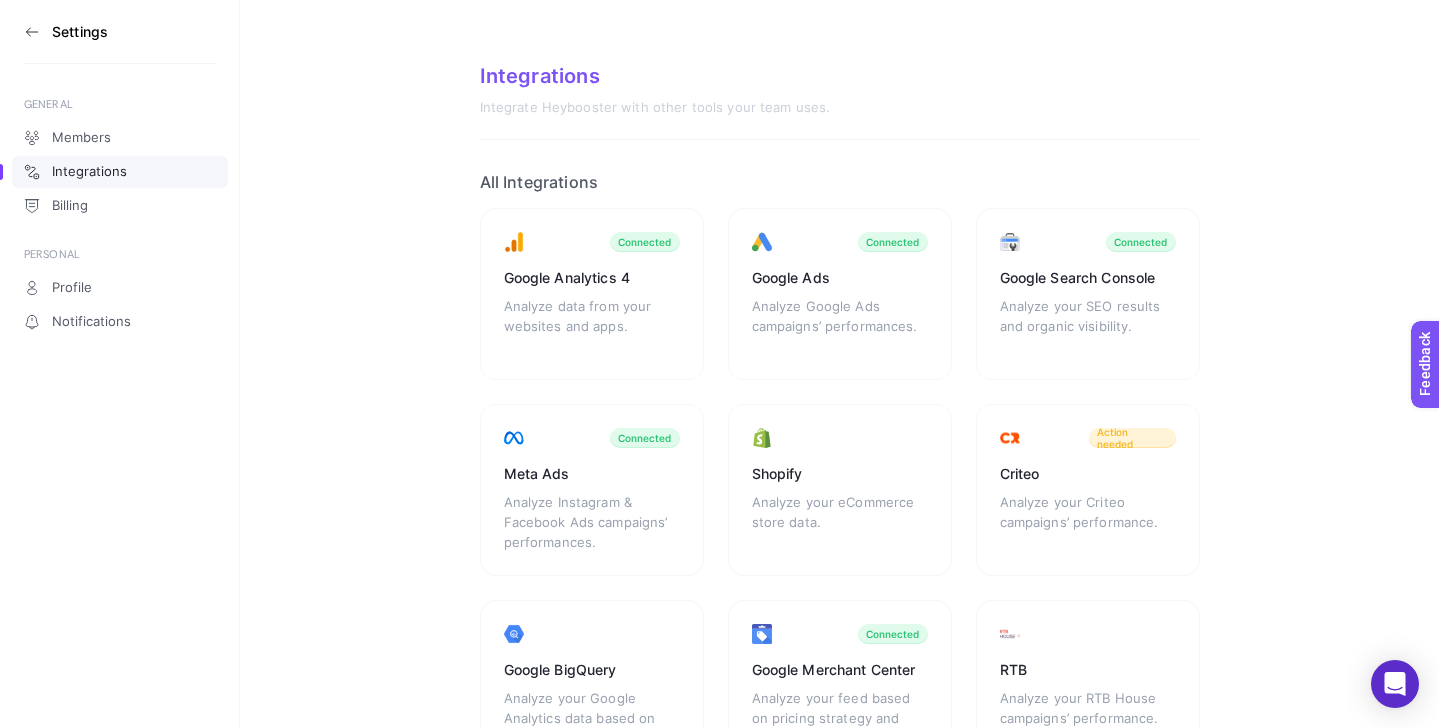 click on "Settings" at bounding box center (120, 32) 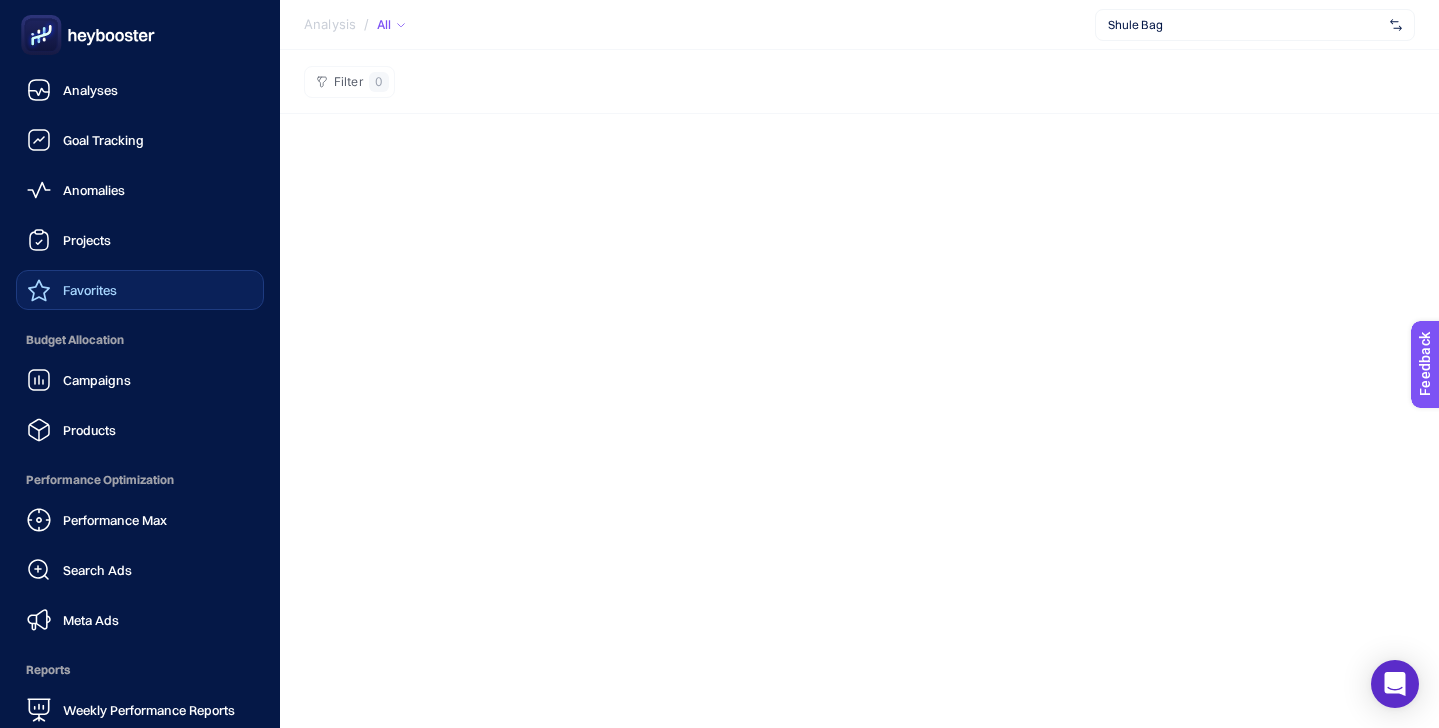scroll, scrollTop: 194, scrollLeft: 0, axis: vertical 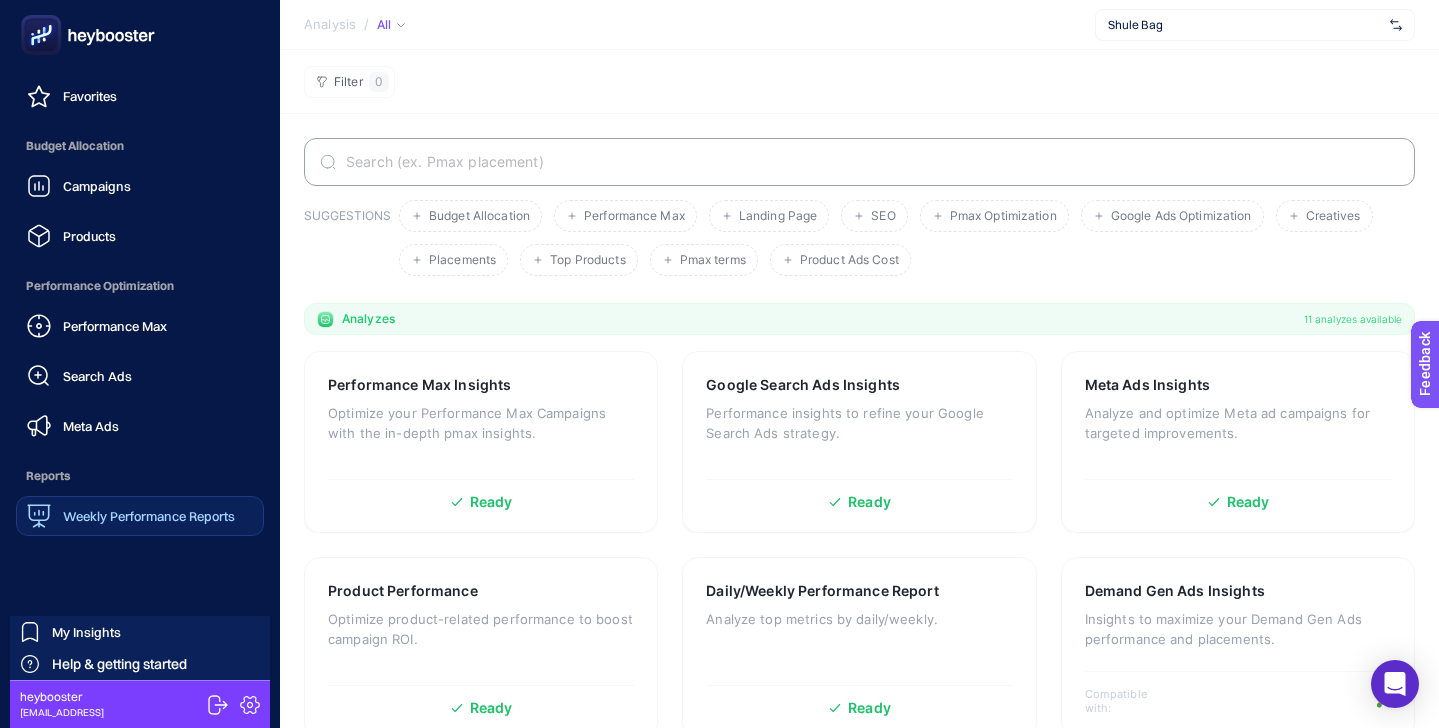 click on "Weekly Performance Reports" at bounding box center [149, 516] 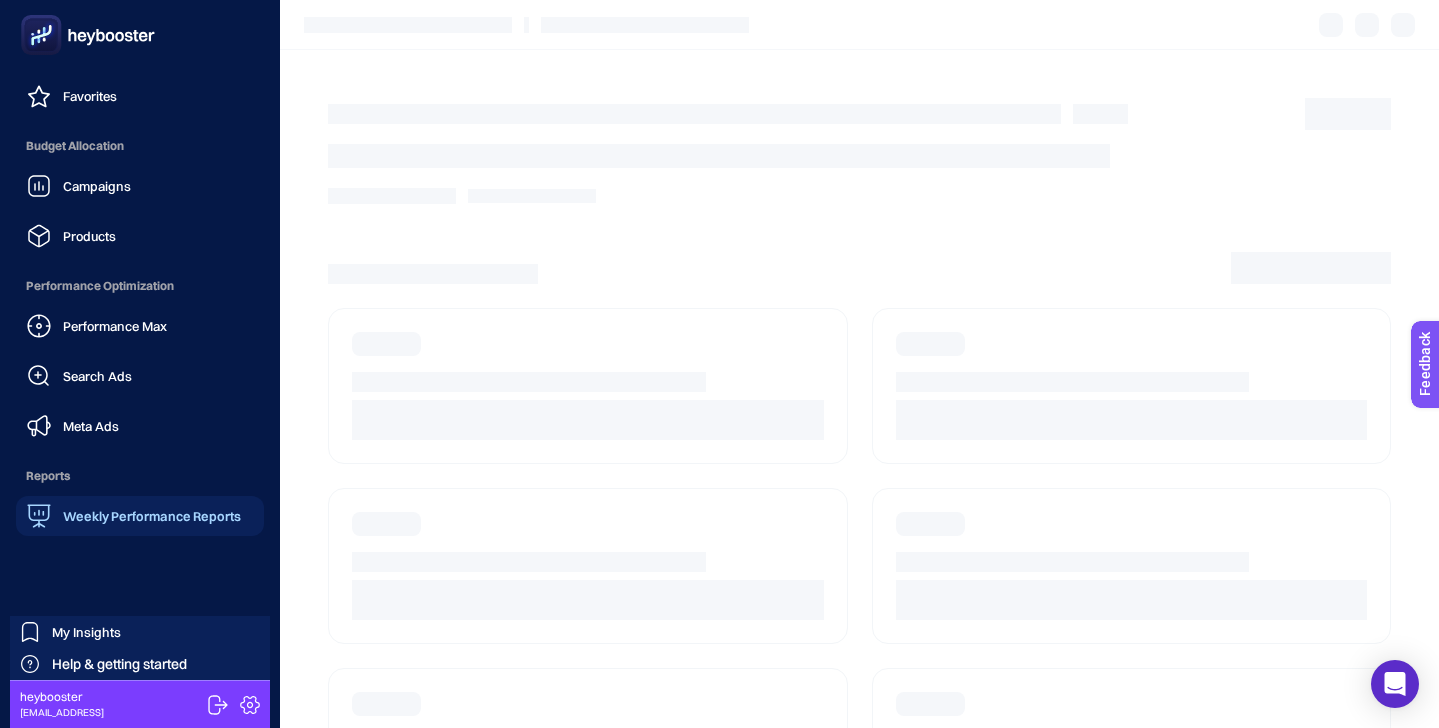 scroll, scrollTop: 74, scrollLeft: 0, axis: vertical 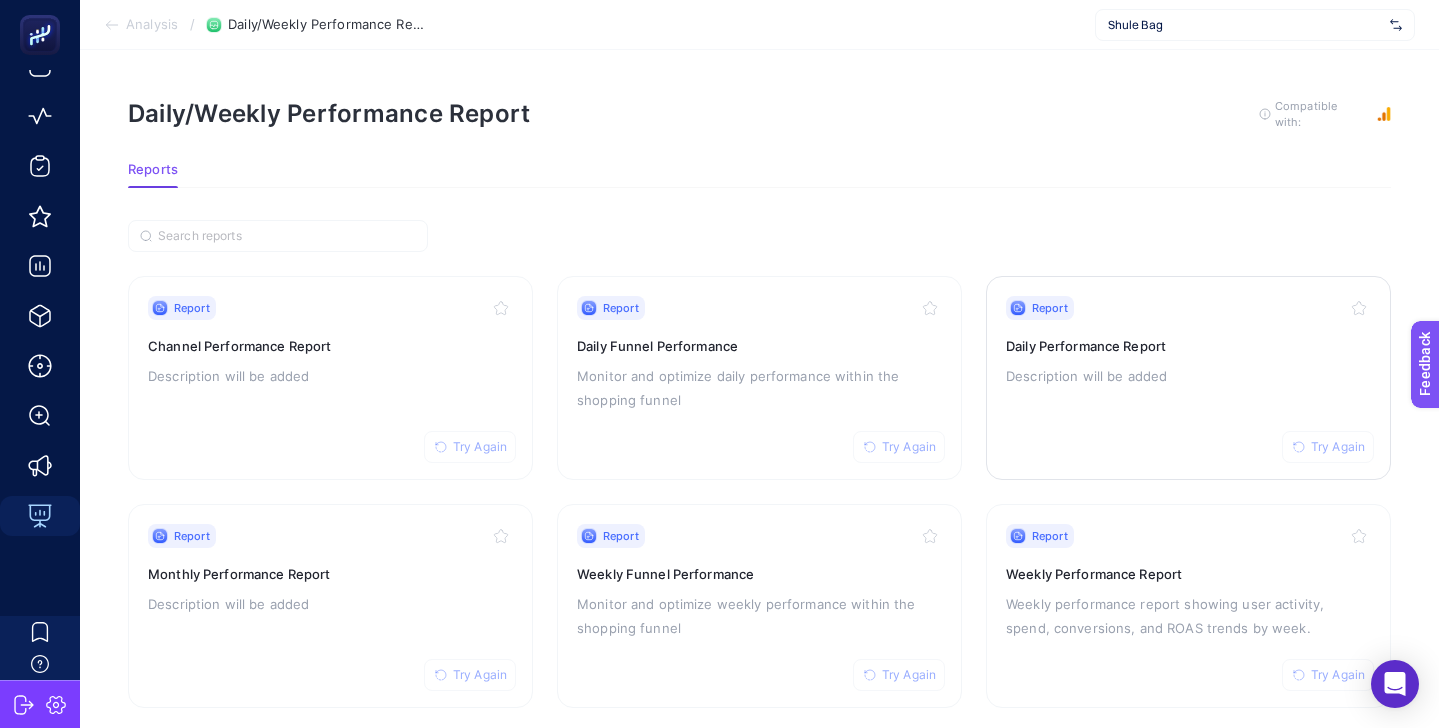 click on "Report Try Again Daily Performance Report Description will be added" at bounding box center [1188, 378] 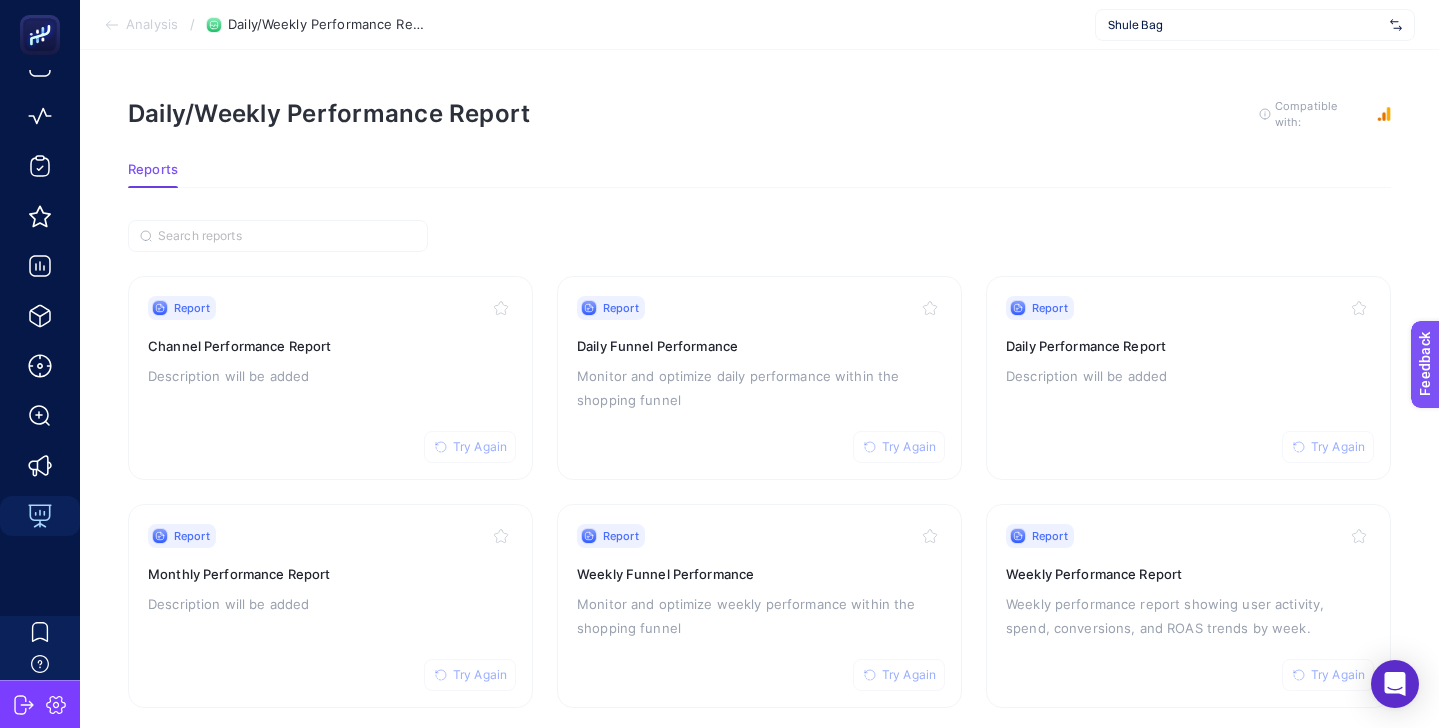 click on "Shule Bag" at bounding box center [1245, 25] 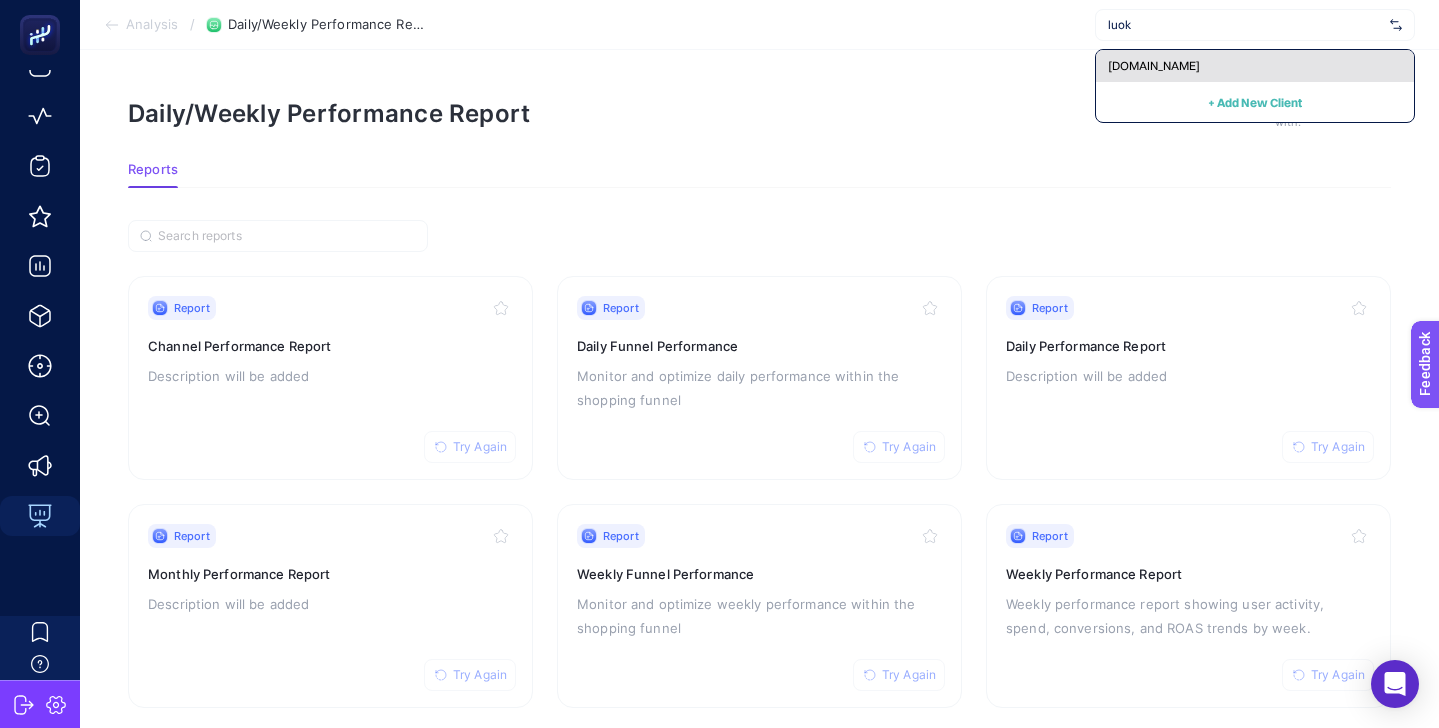 type on "luok" 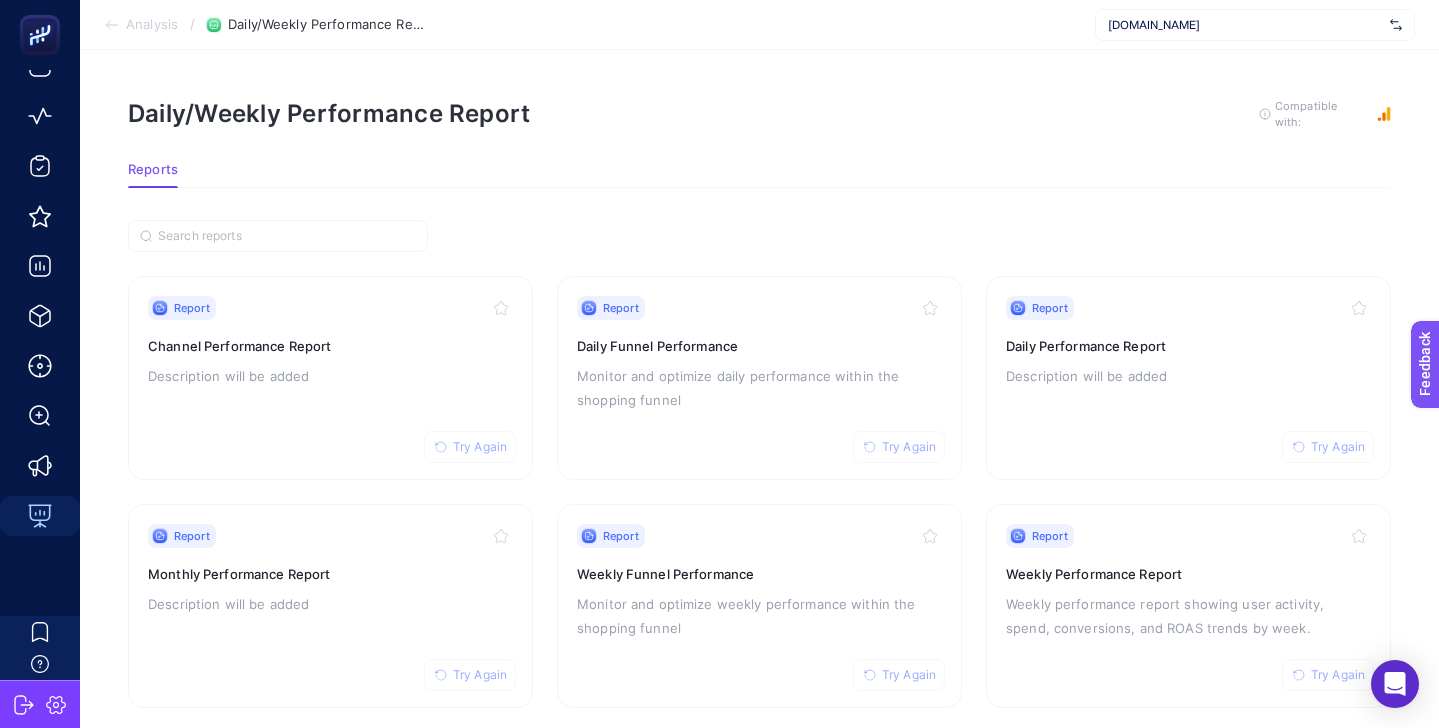 scroll, scrollTop: 25, scrollLeft: 0, axis: vertical 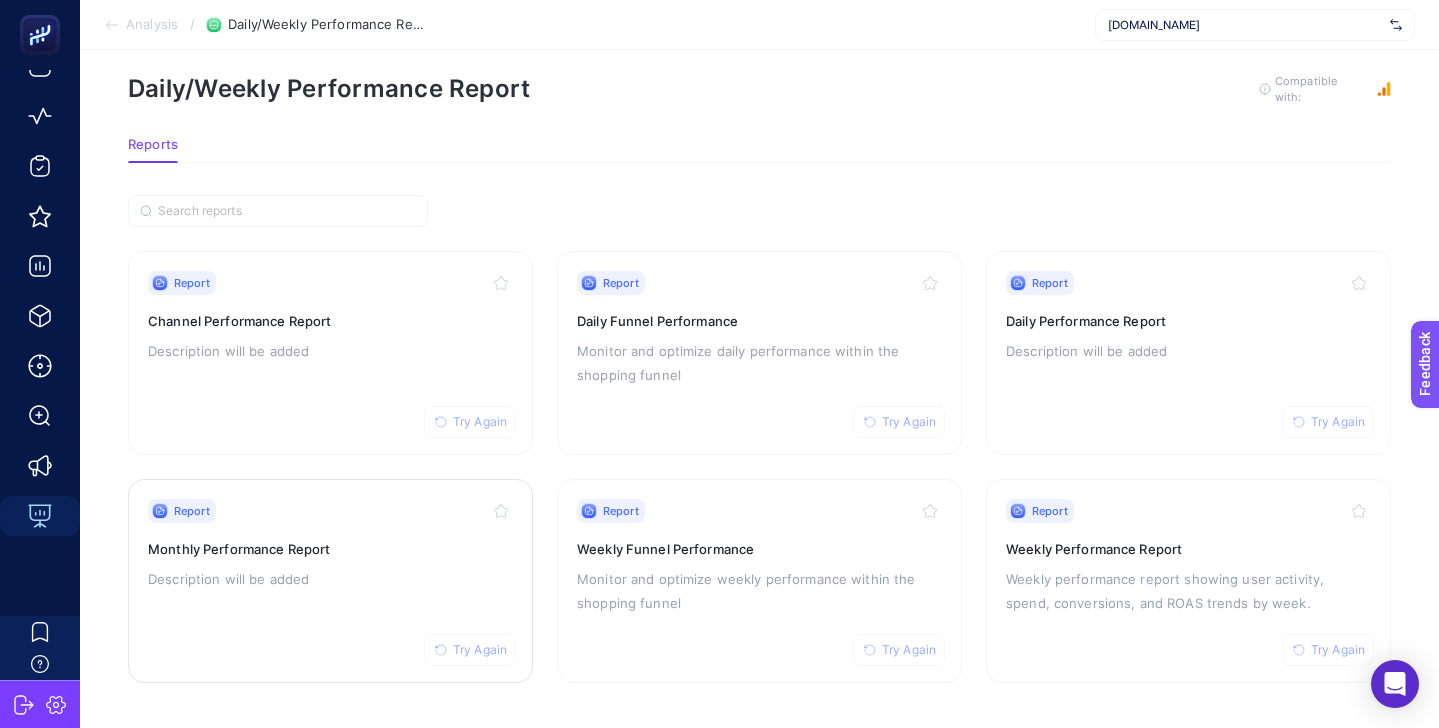 click on "Report Try Again" at bounding box center [330, 511] 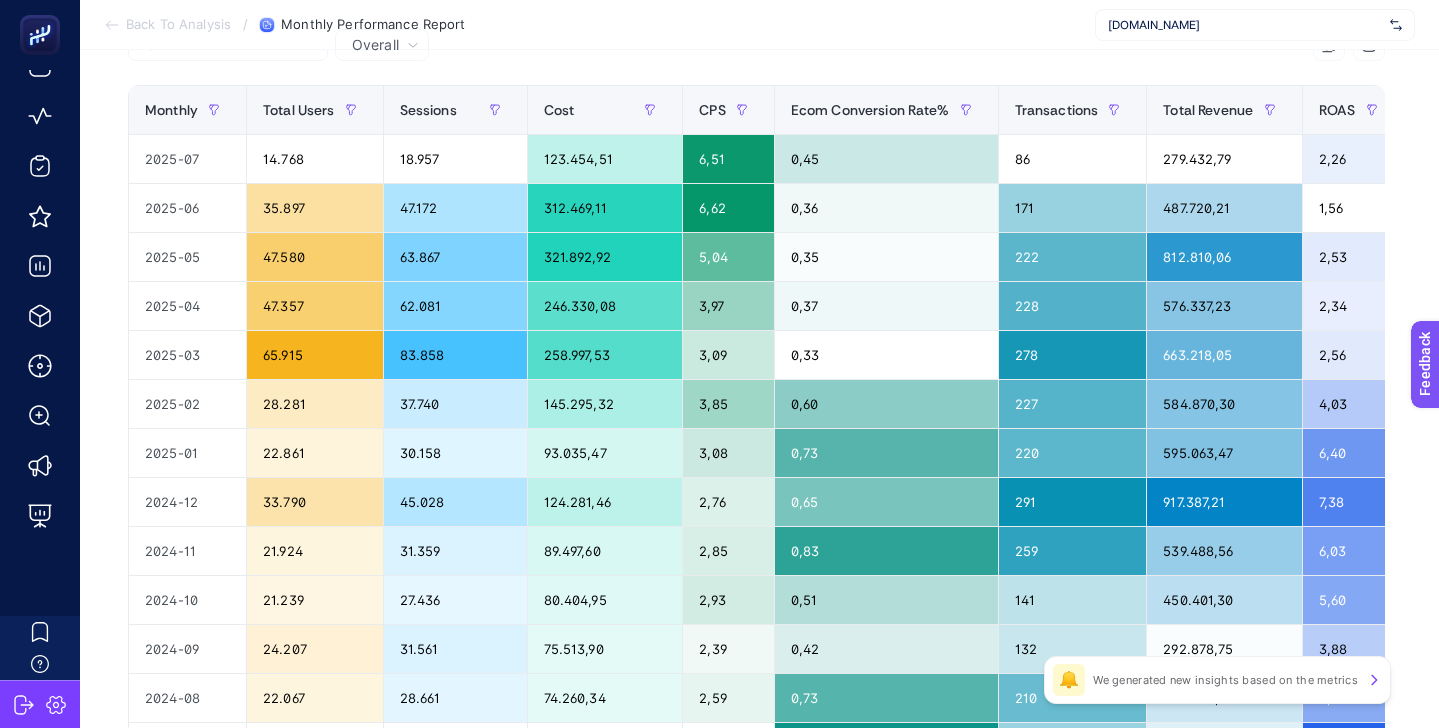 scroll, scrollTop: 282, scrollLeft: 0, axis: vertical 